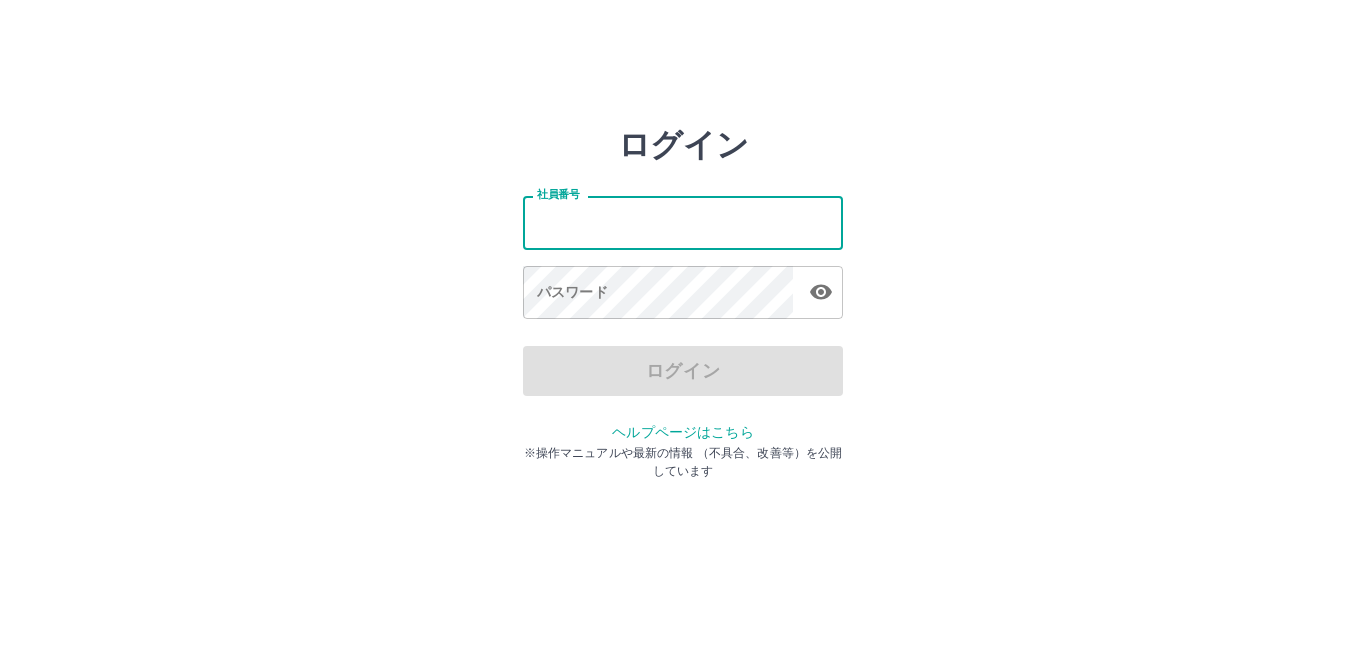scroll, scrollTop: 0, scrollLeft: 0, axis: both 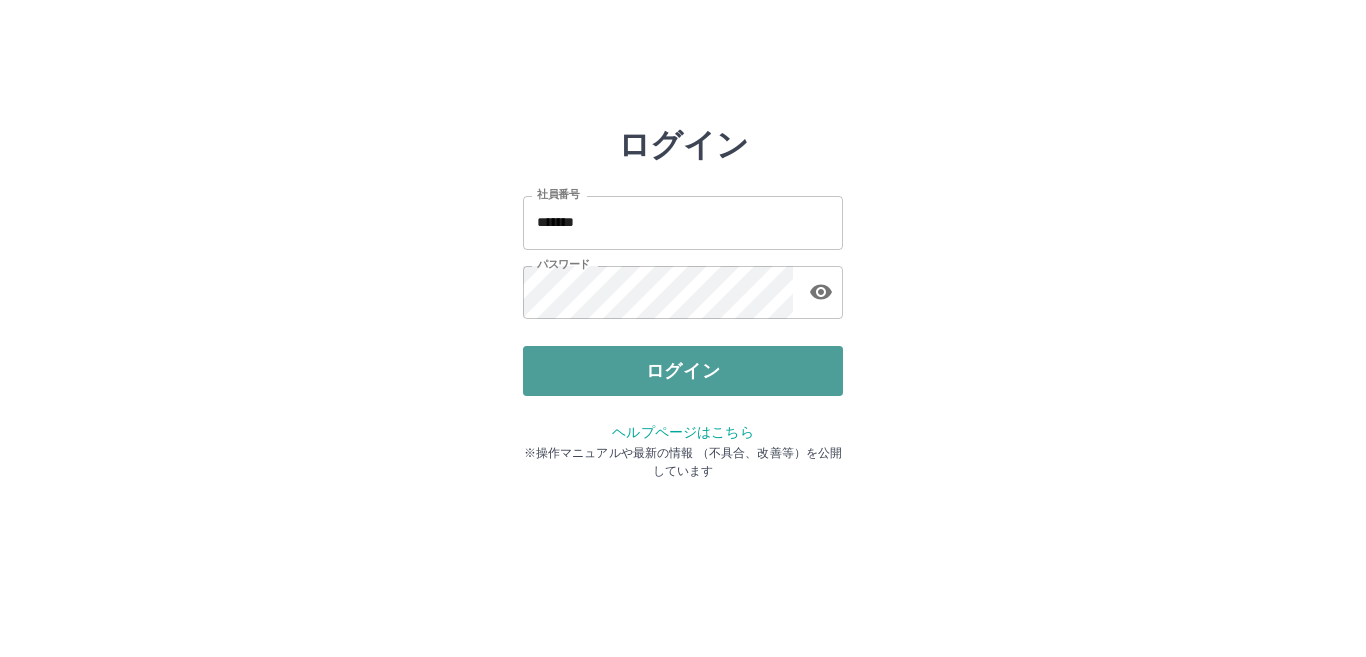 click on "ログイン" at bounding box center (683, 371) 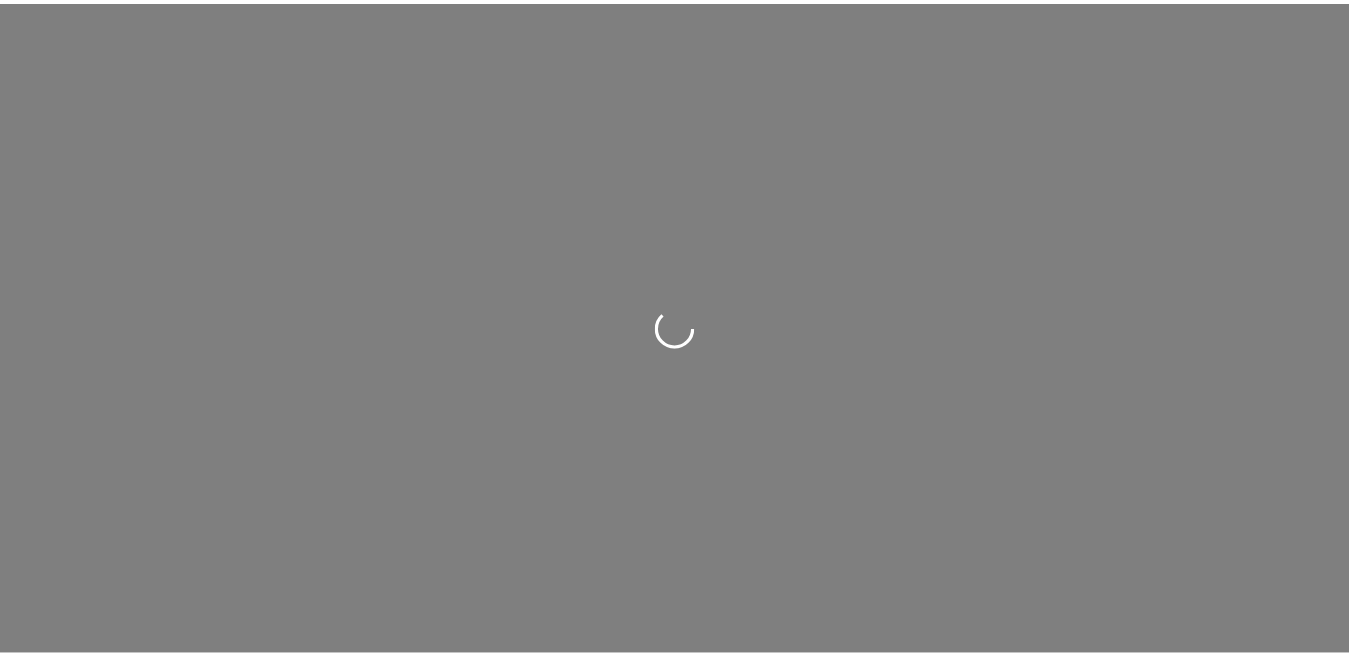scroll, scrollTop: 0, scrollLeft: 0, axis: both 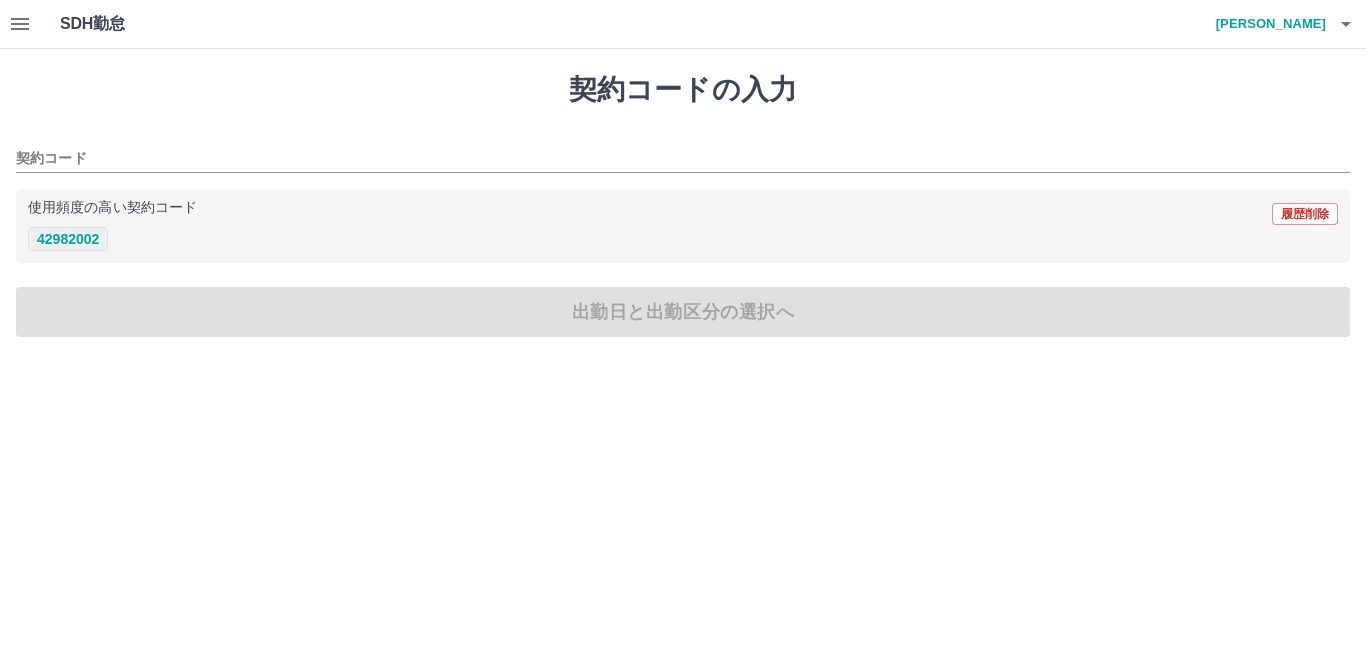 click on "42982002" at bounding box center [68, 239] 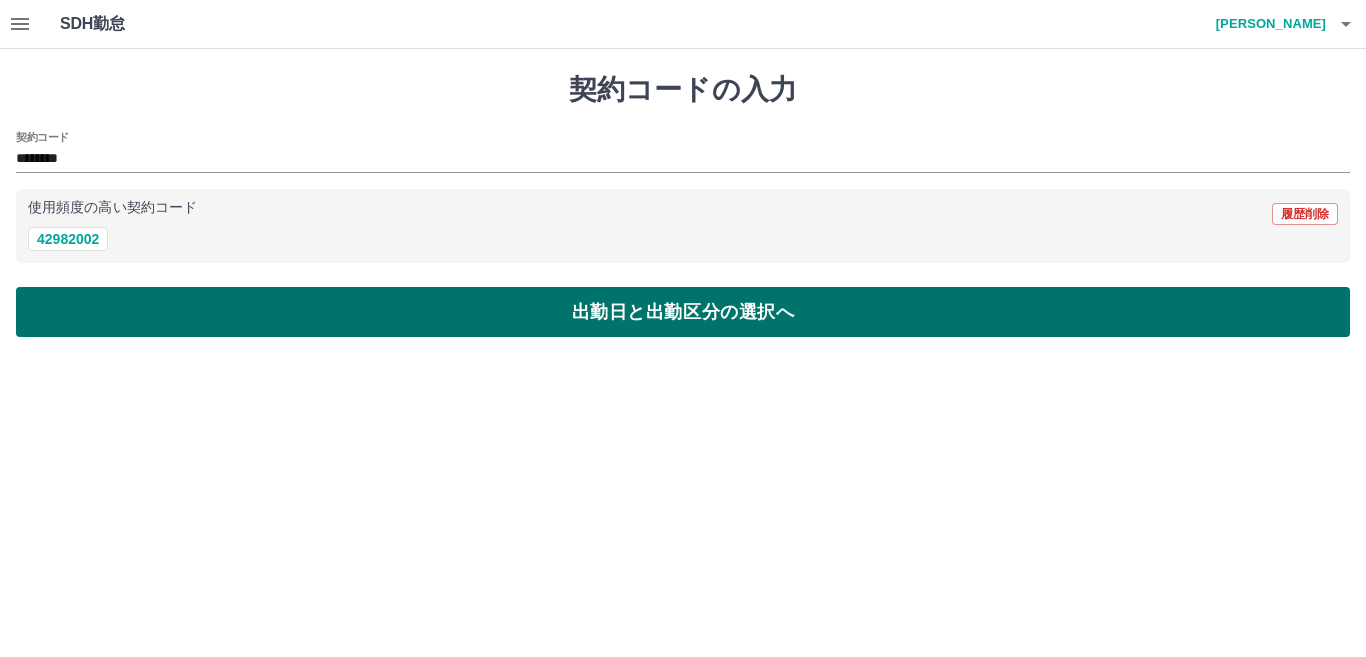 click on "出勤日と出勤区分の選択へ" at bounding box center (683, 312) 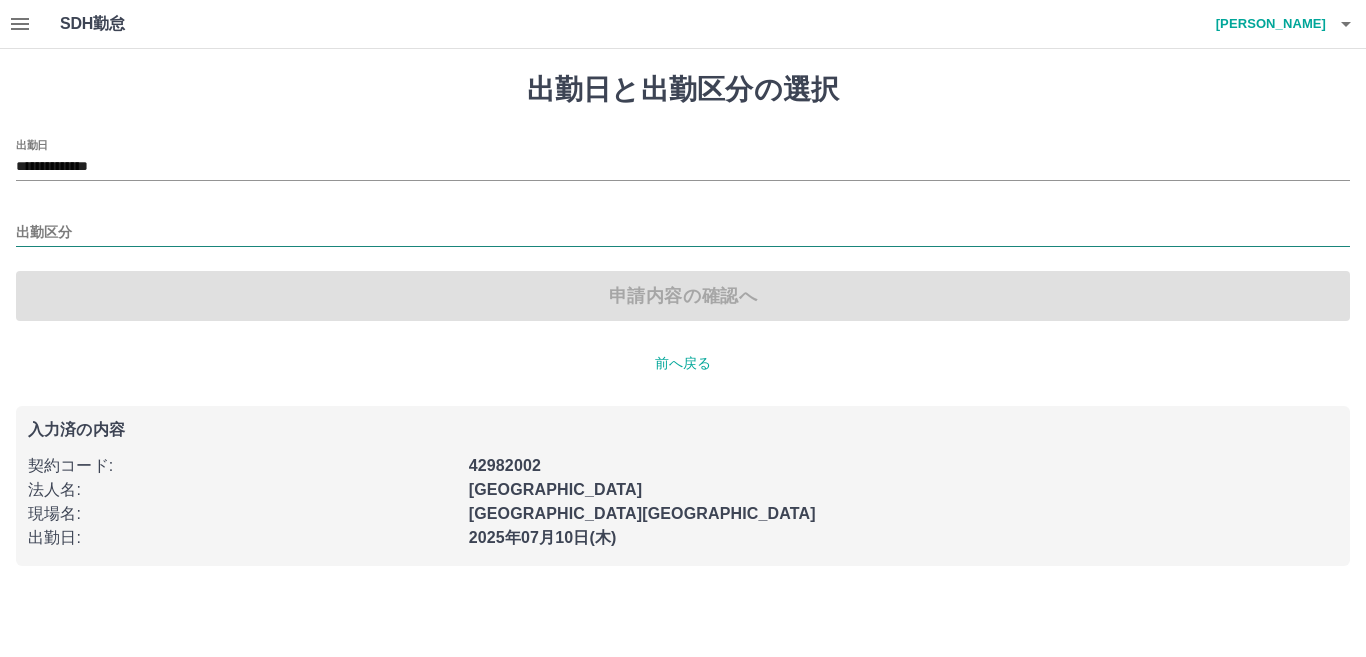 click on "出勤区分" at bounding box center (683, 233) 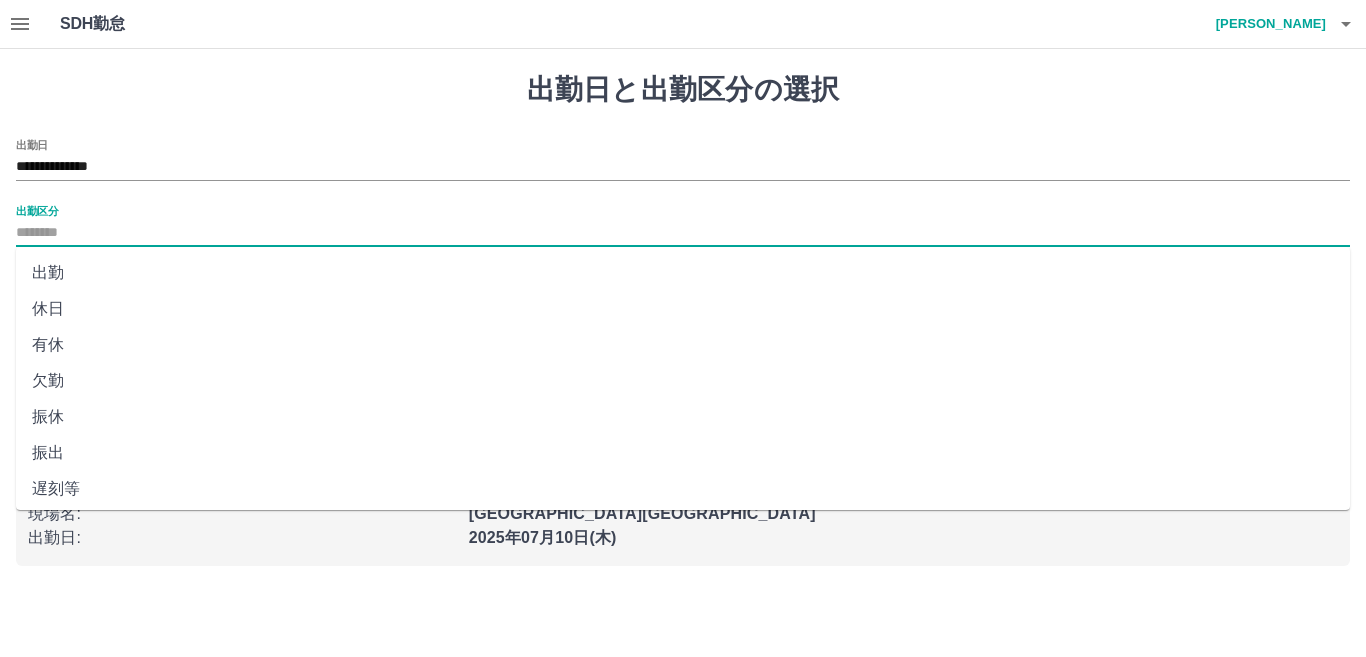click on "出勤" at bounding box center [683, 273] 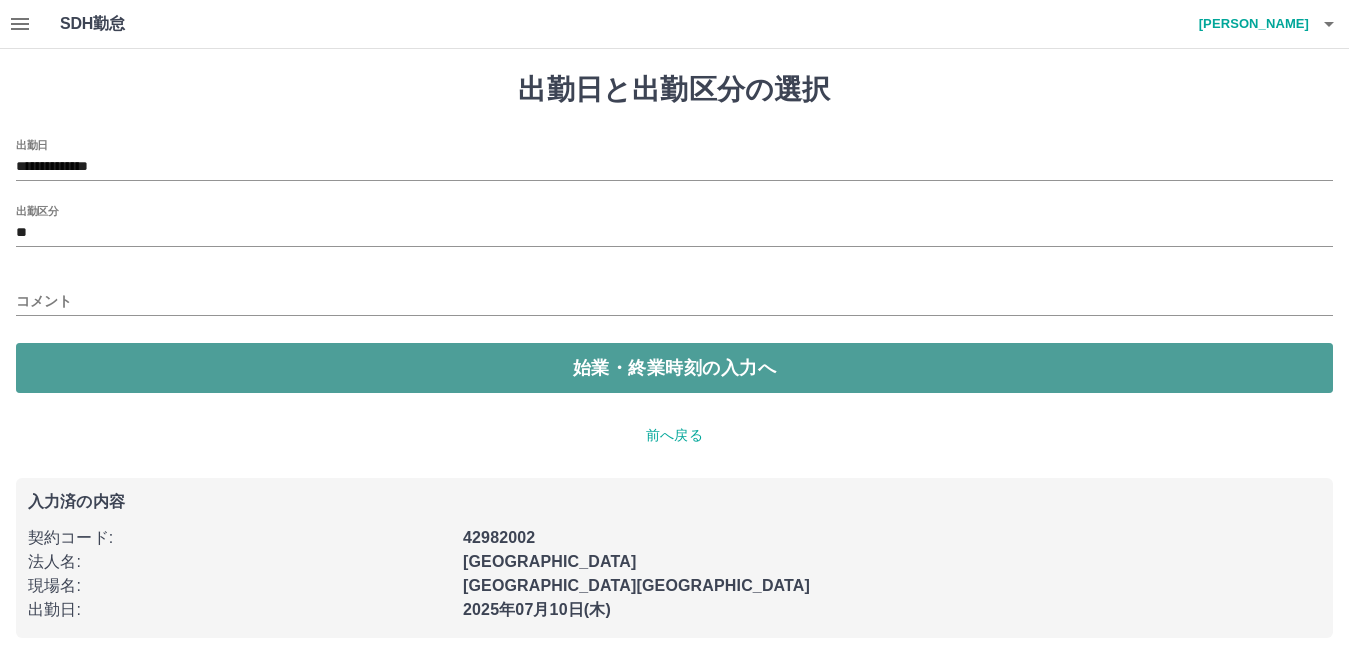 click on "始業・終業時刻の入力へ" at bounding box center (674, 368) 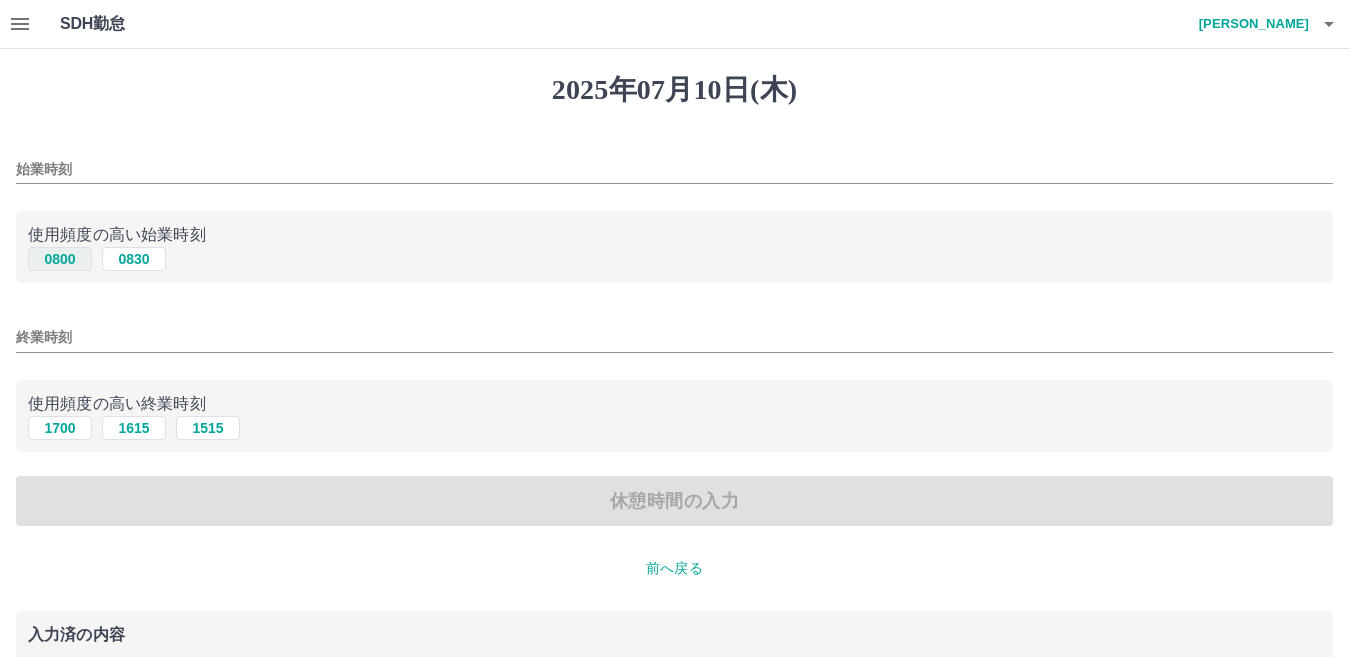 drag, startPoint x: 62, startPoint y: 257, endPoint x: 69, endPoint y: 276, distance: 20.248457 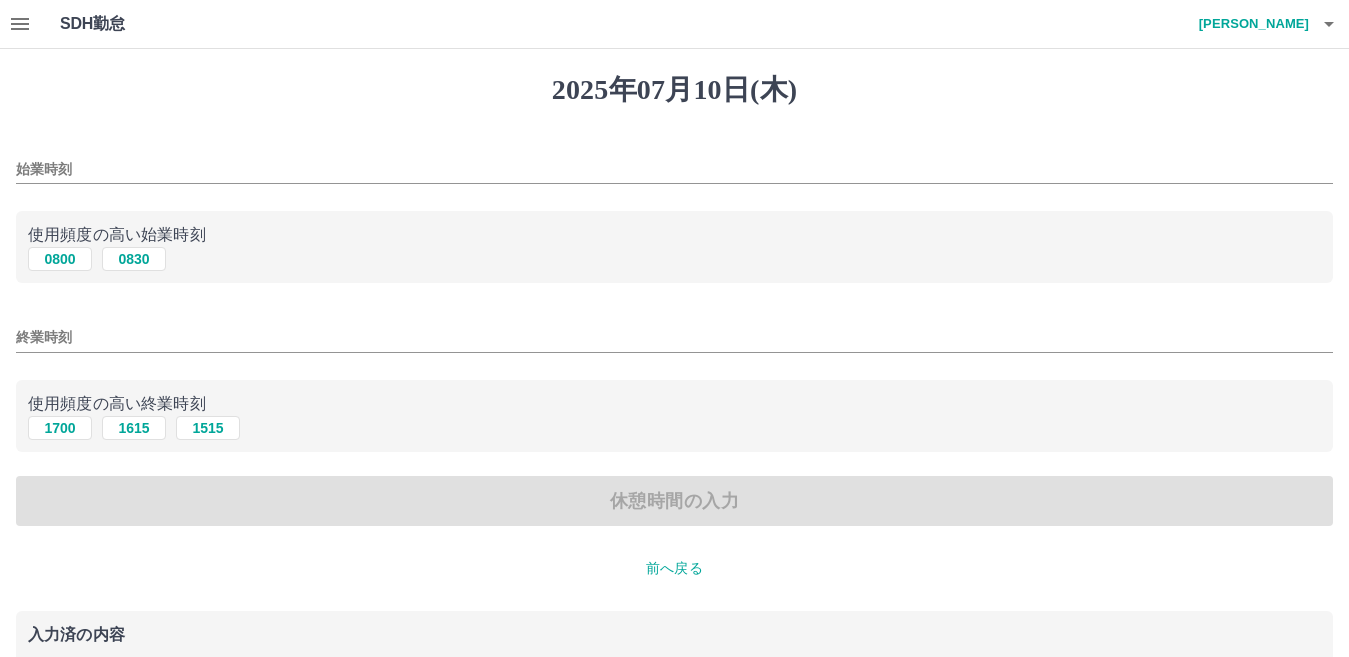 click on "0800" at bounding box center [60, 259] 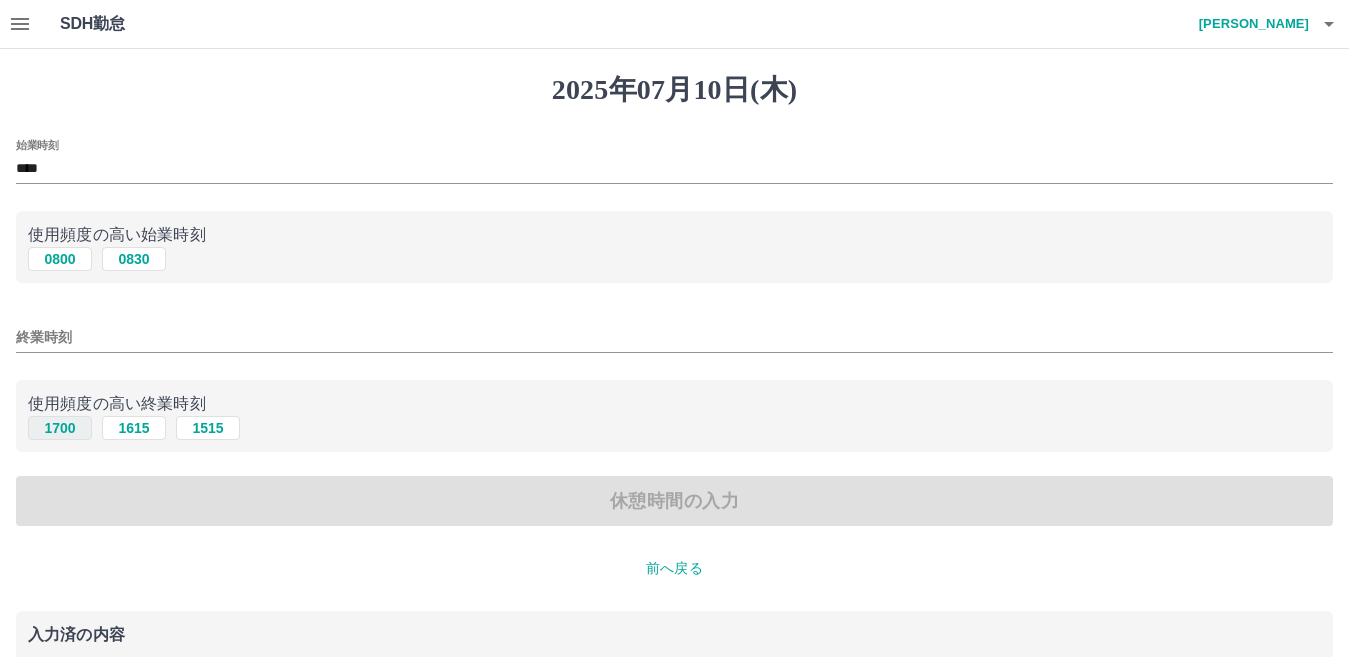click on "1700" at bounding box center [60, 428] 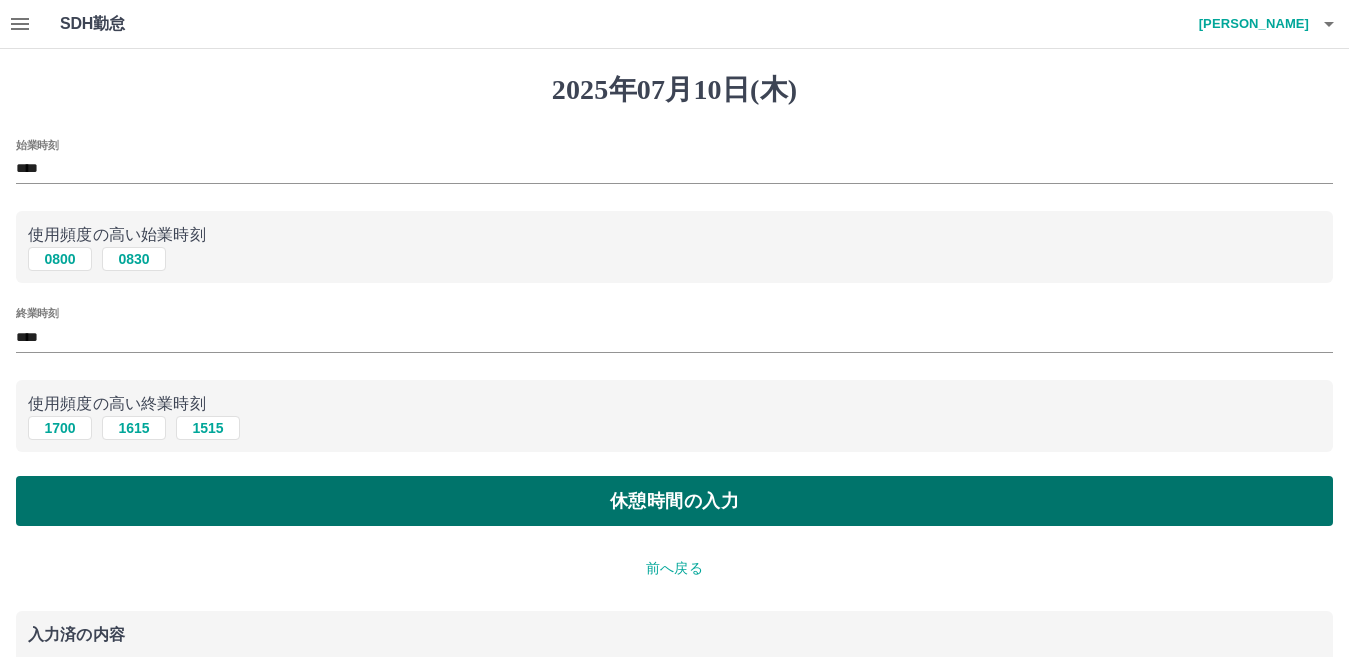 click on "休憩時間の入力" at bounding box center [674, 501] 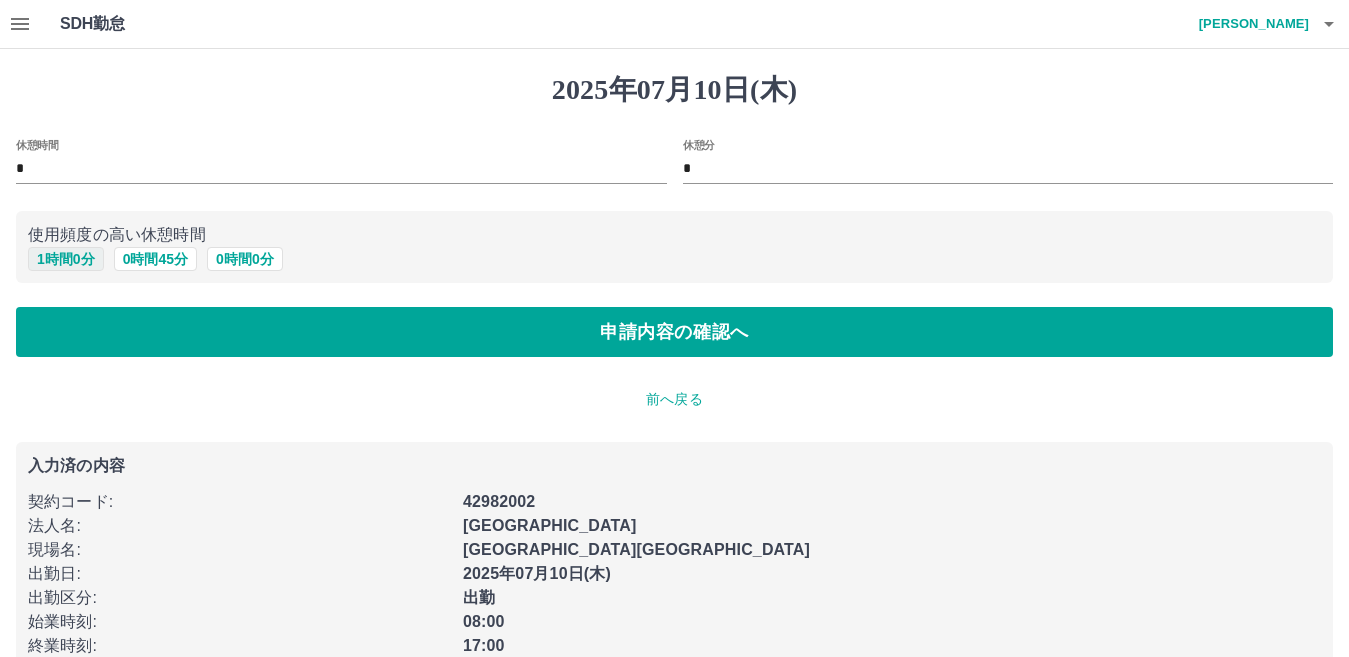 click on "1 時間 0 分" at bounding box center (66, 259) 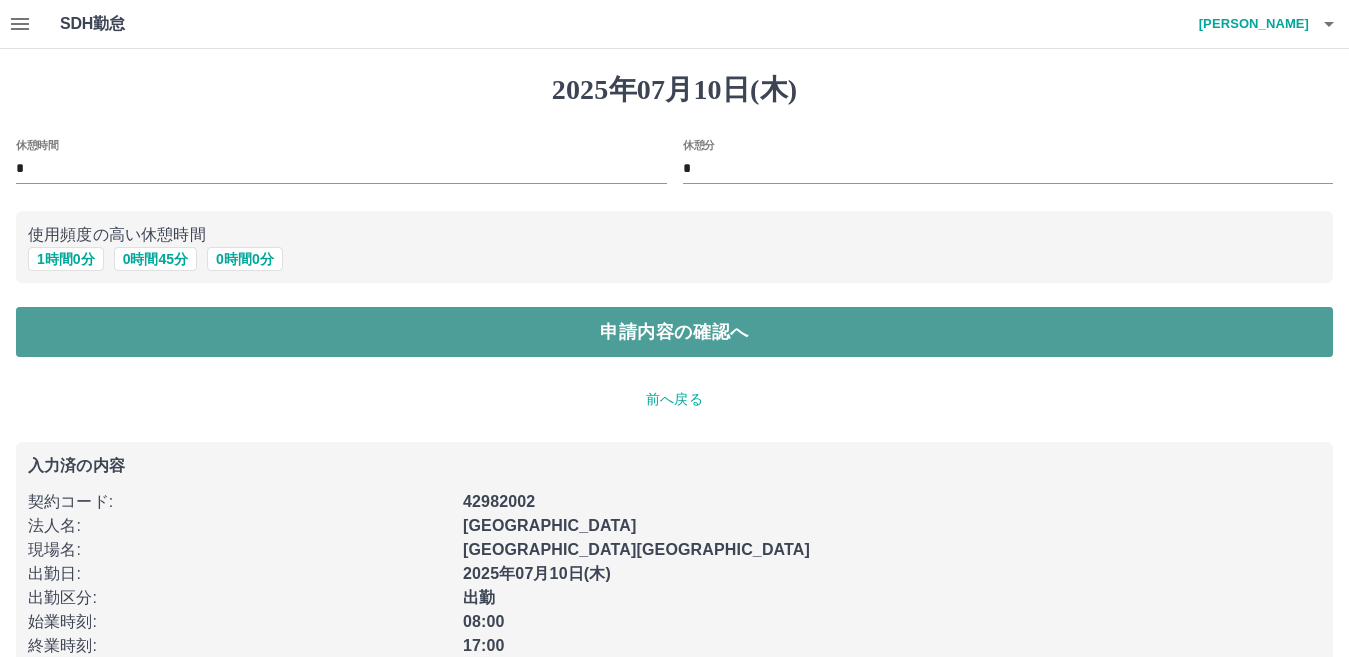 click on "申請内容の確認へ" at bounding box center [674, 332] 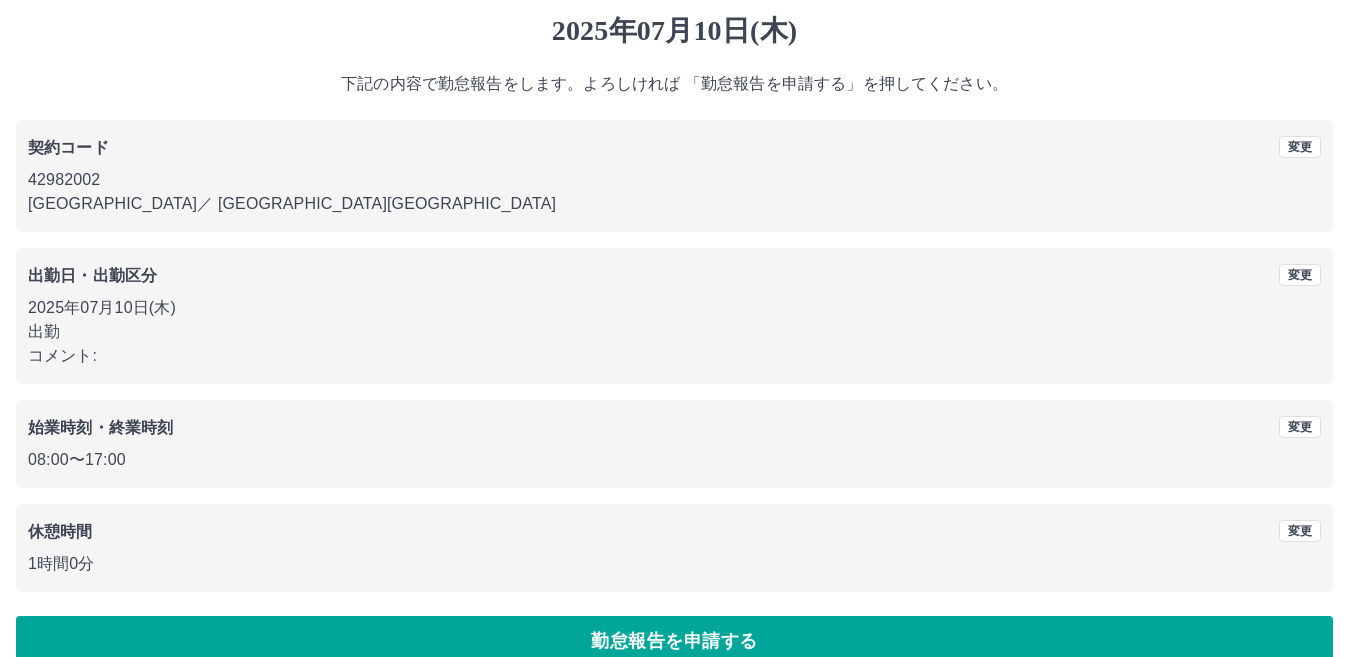 scroll, scrollTop: 92, scrollLeft: 0, axis: vertical 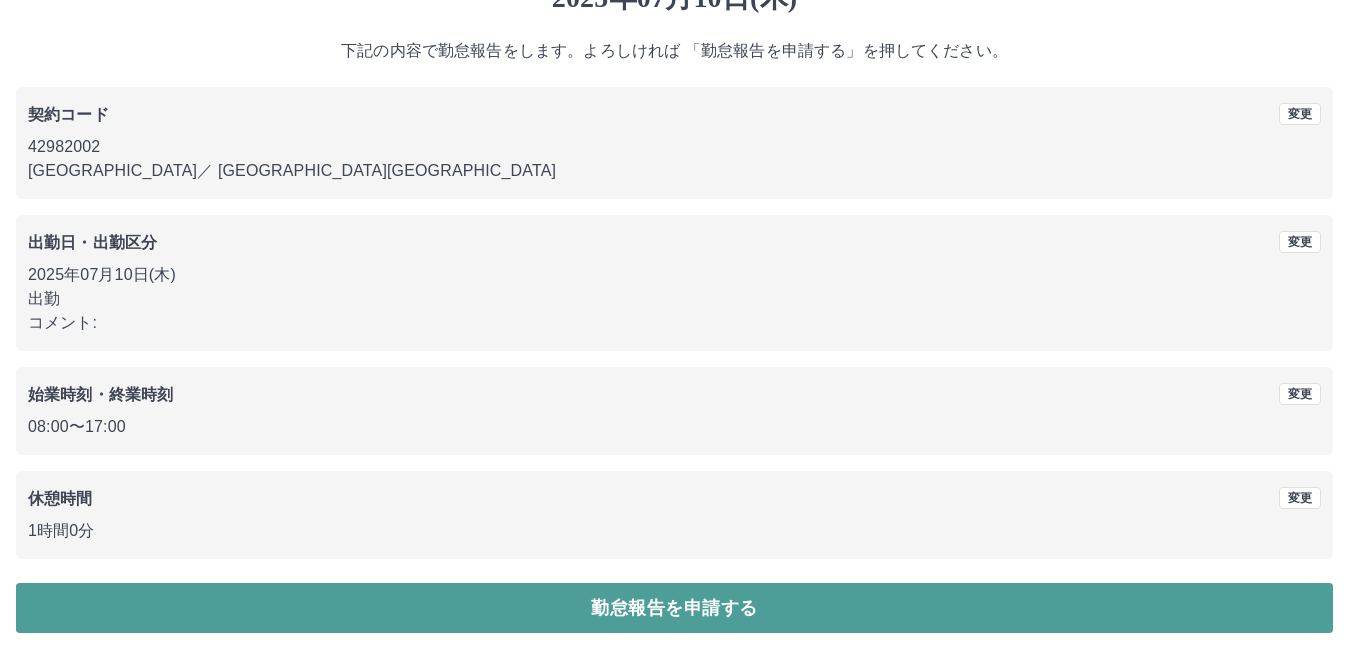 click on "勤怠報告を申請する" at bounding box center [674, 608] 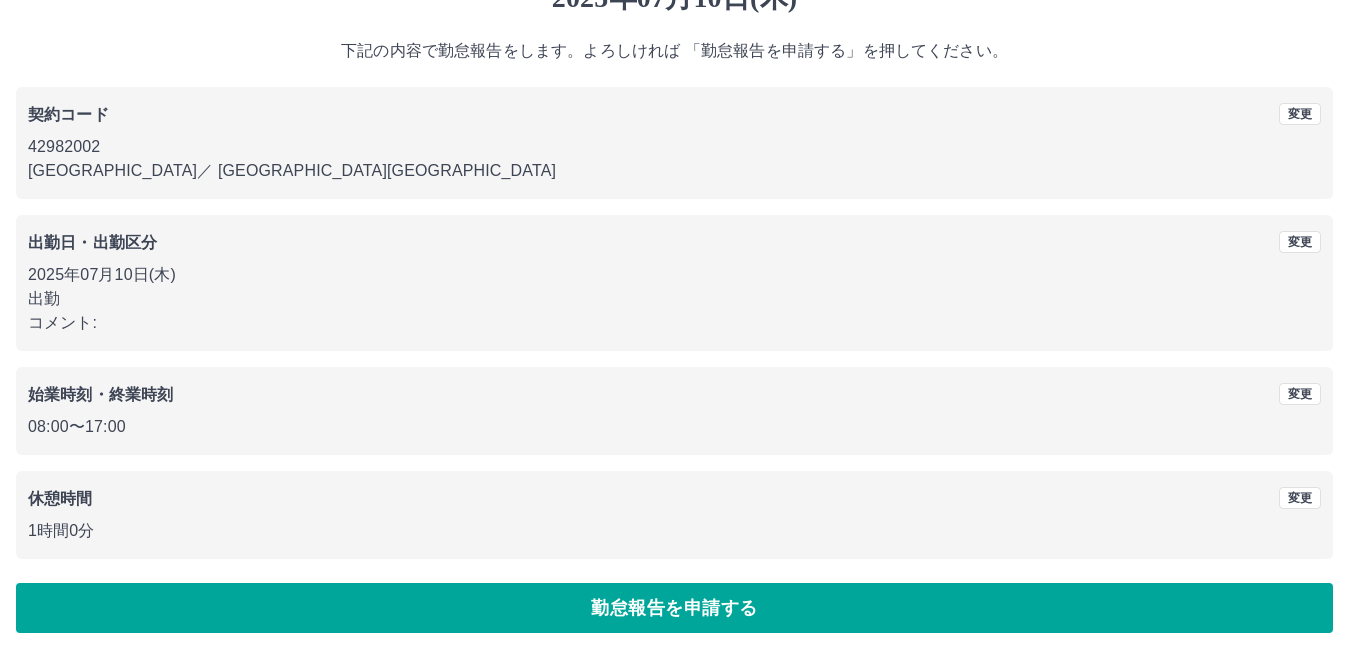 scroll, scrollTop: 0, scrollLeft: 0, axis: both 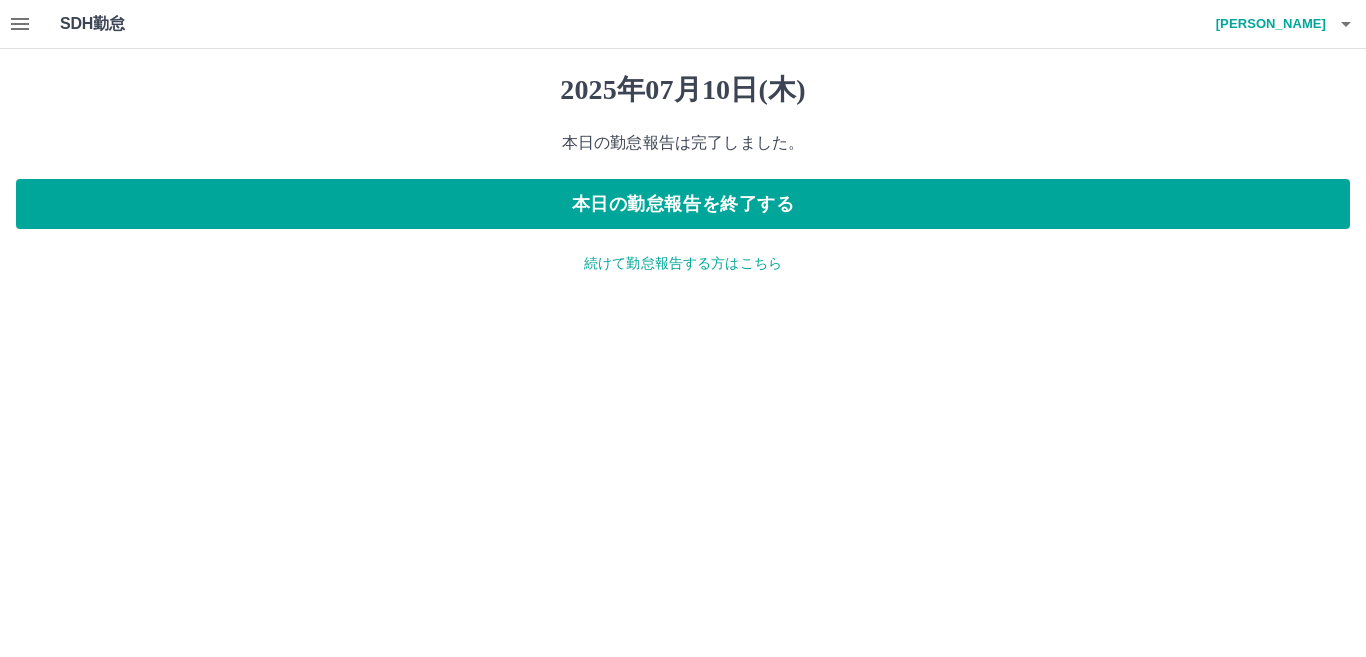 click 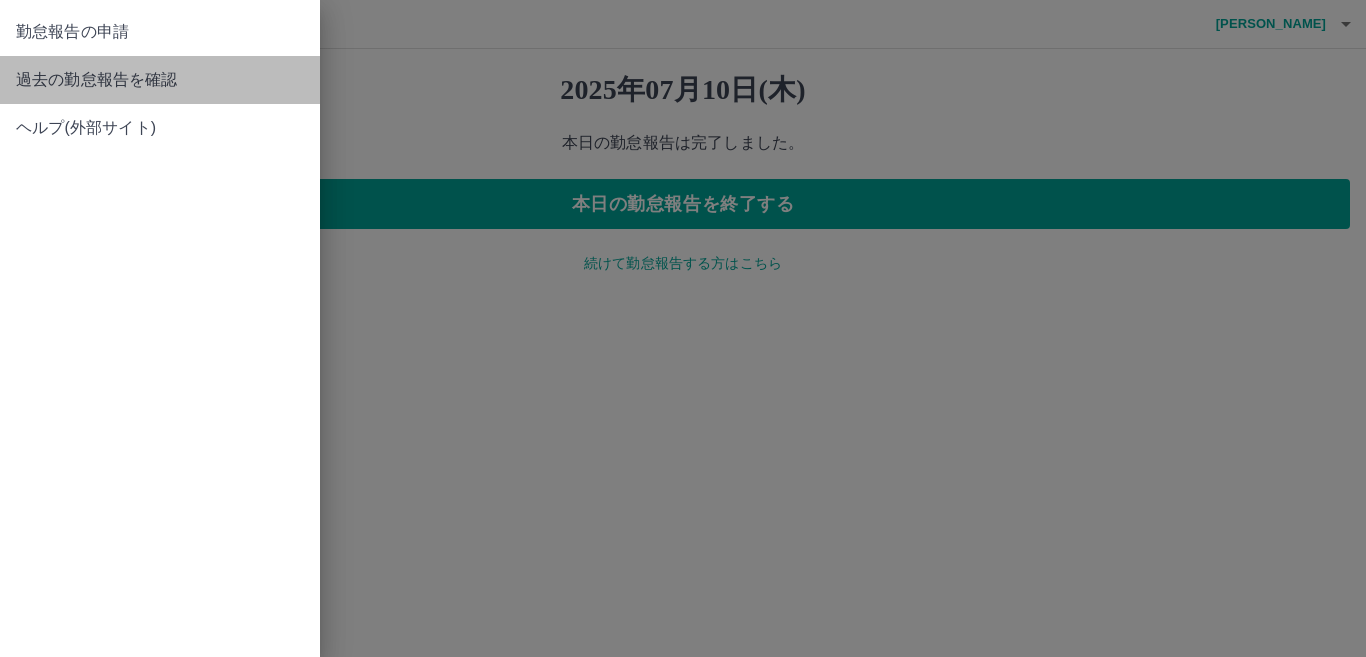 click on "過去の勤怠報告を確認" at bounding box center (160, 80) 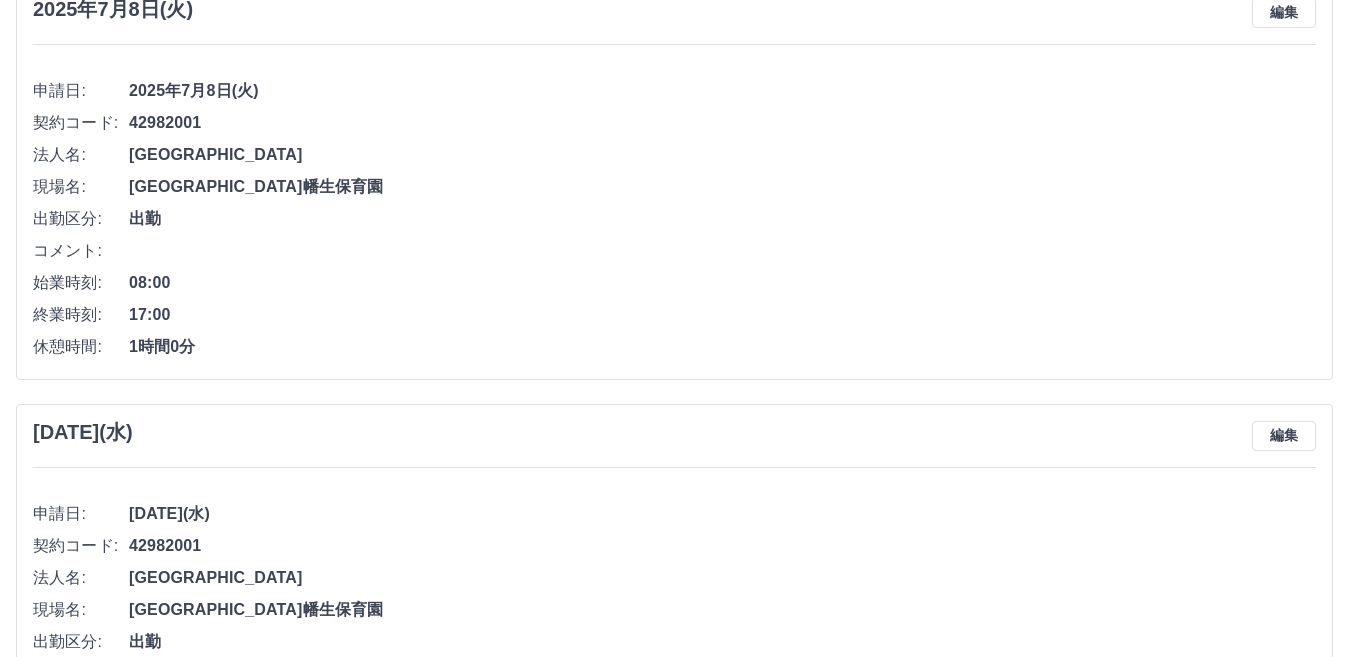 scroll, scrollTop: 400, scrollLeft: 0, axis: vertical 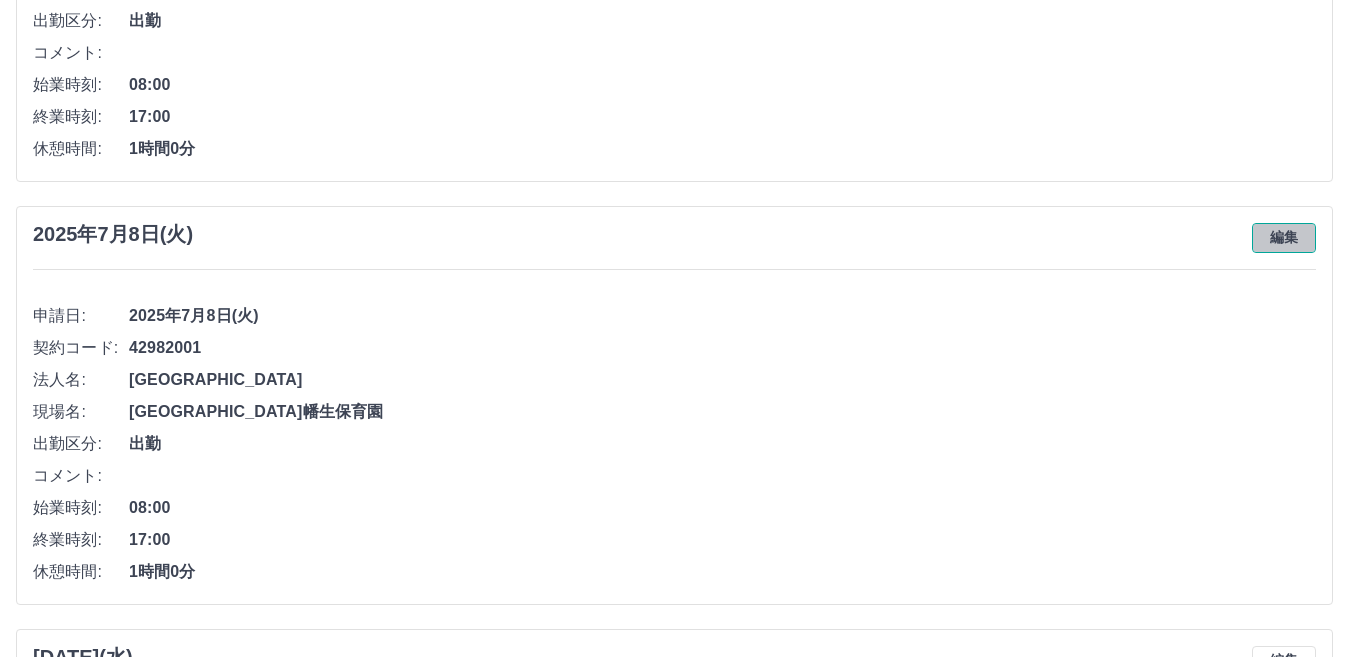 click on "編集" at bounding box center (1284, 238) 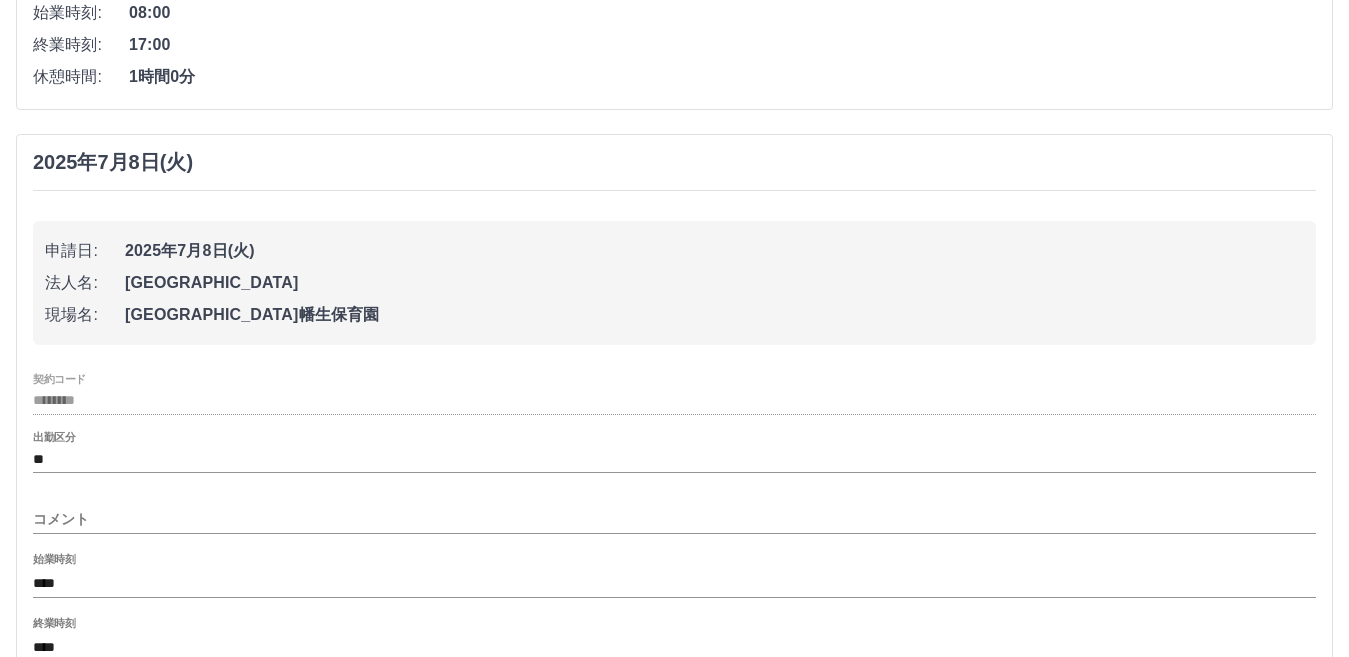 scroll, scrollTop: 700, scrollLeft: 0, axis: vertical 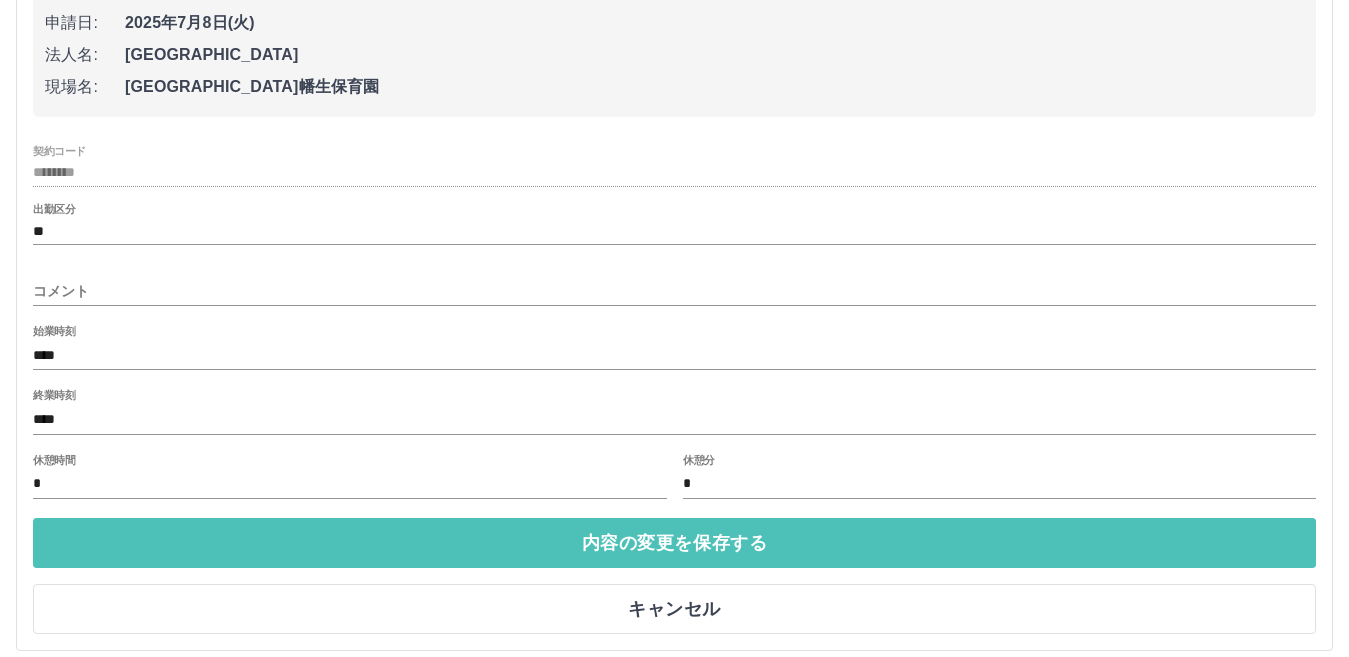 drag, startPoint x: 741, startPoint y: 546, endPoint x: 709, endPoint y: 543, distance: 32.140316 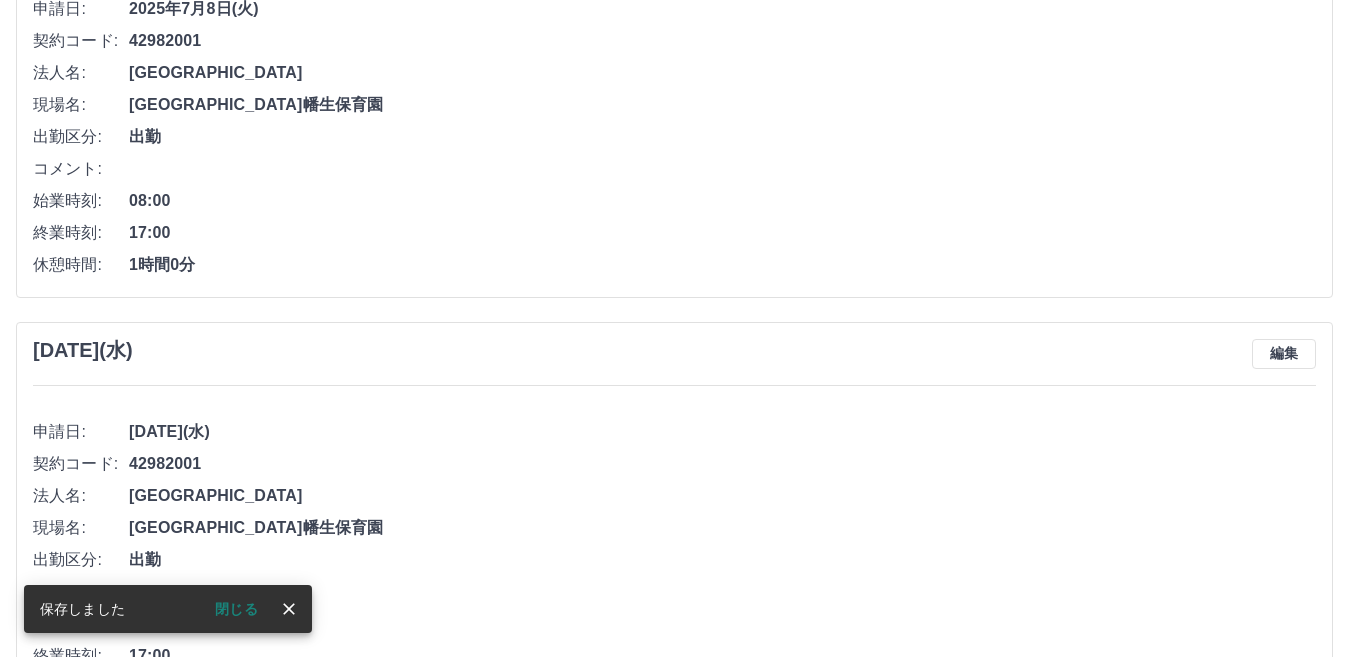 click on "閉じる" at bounding box center (236, 609) 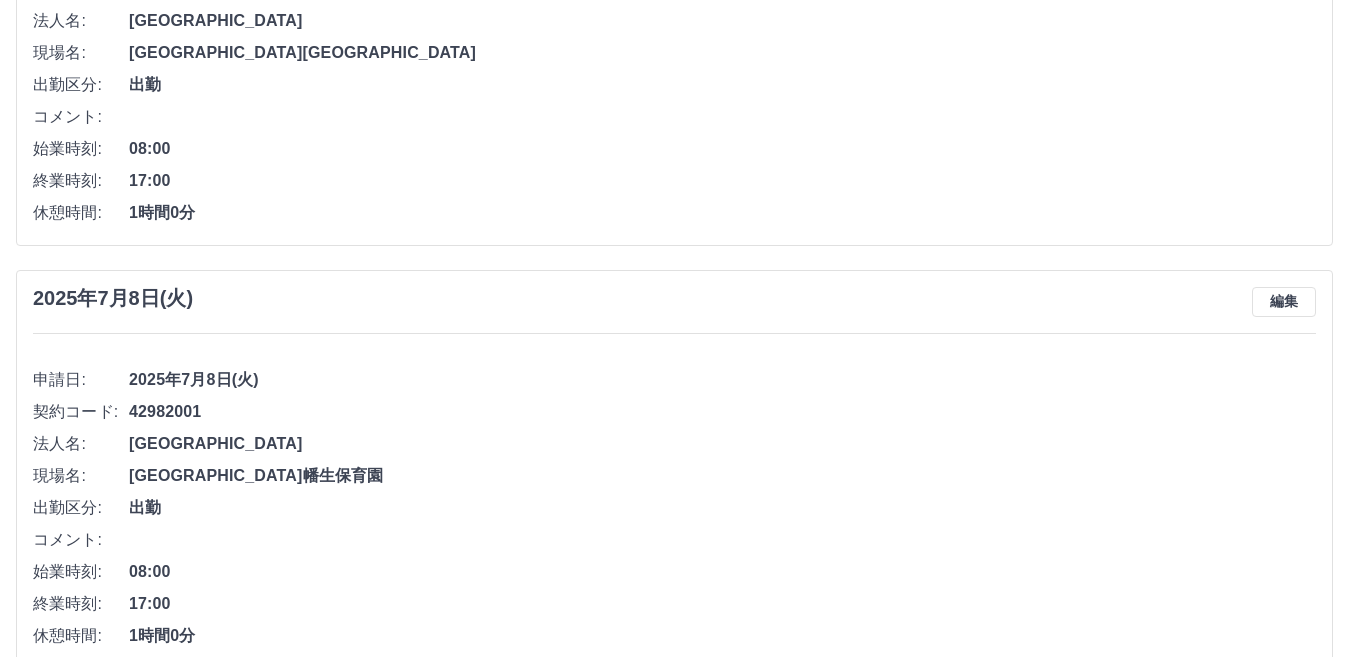 scroll, scrollTop: 300, scrollLeft: 0, axis: vertical 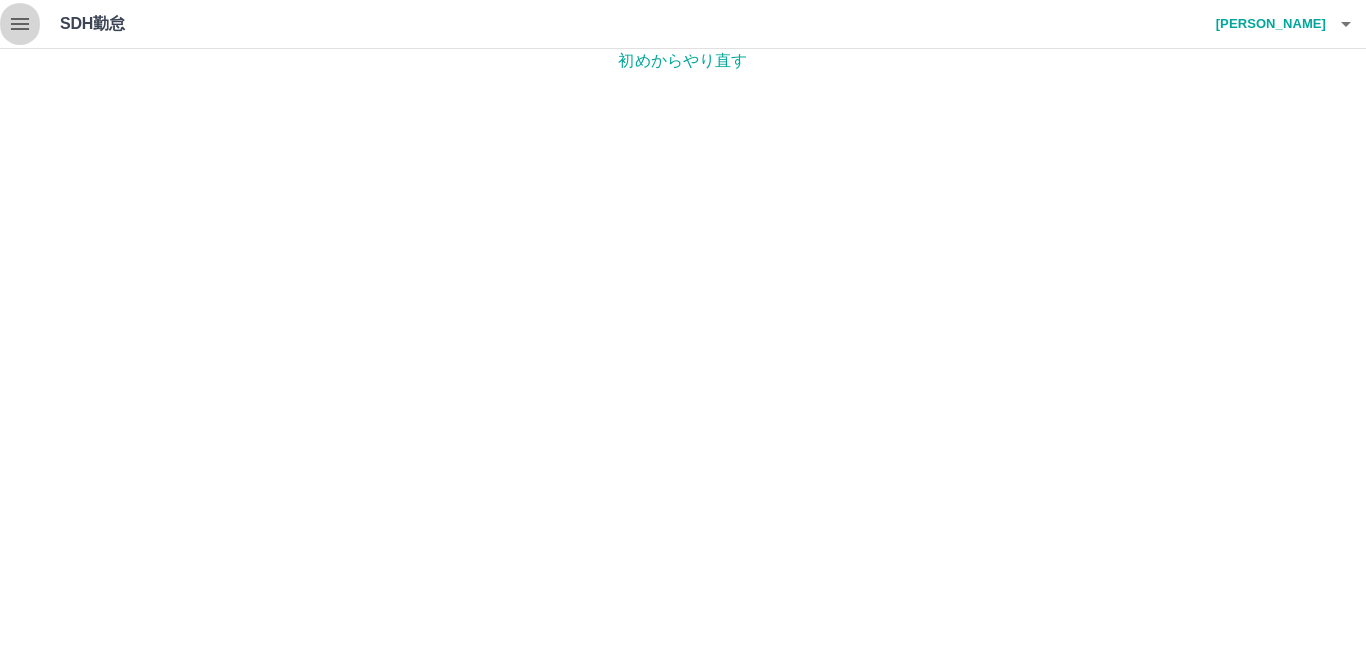 click 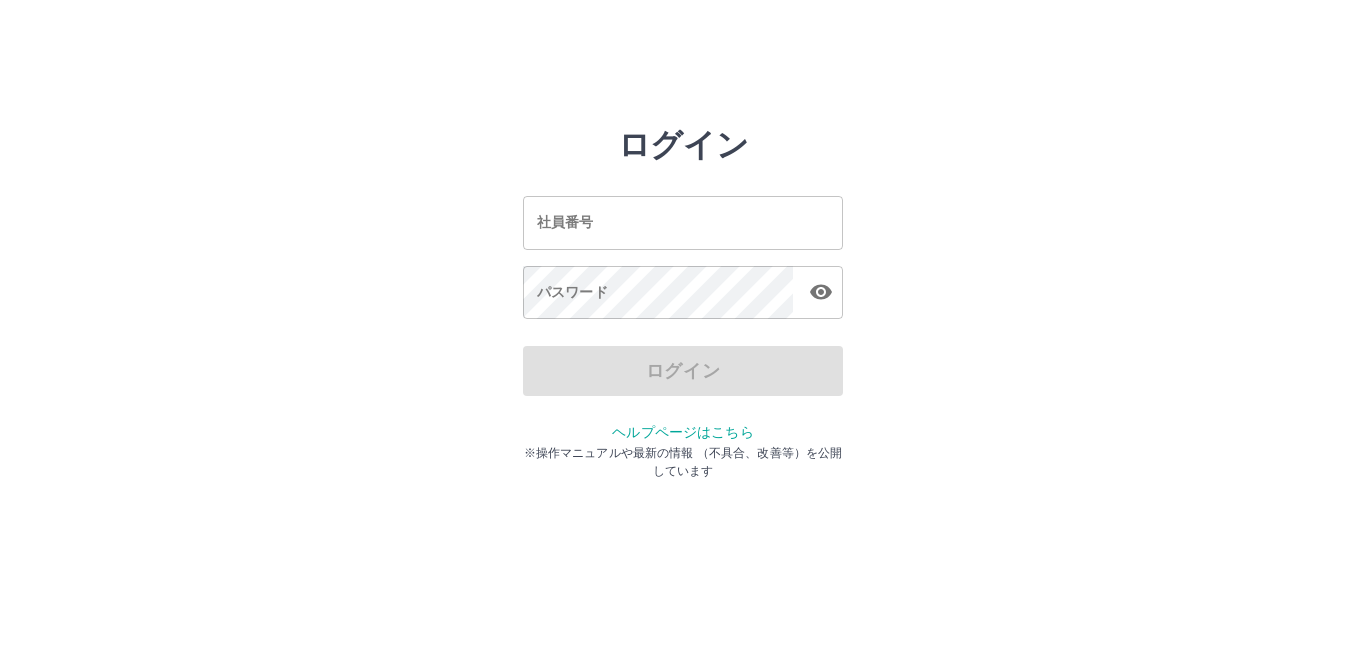 scroll, scrollTop: 0, scrollLeft: 0, axis: both 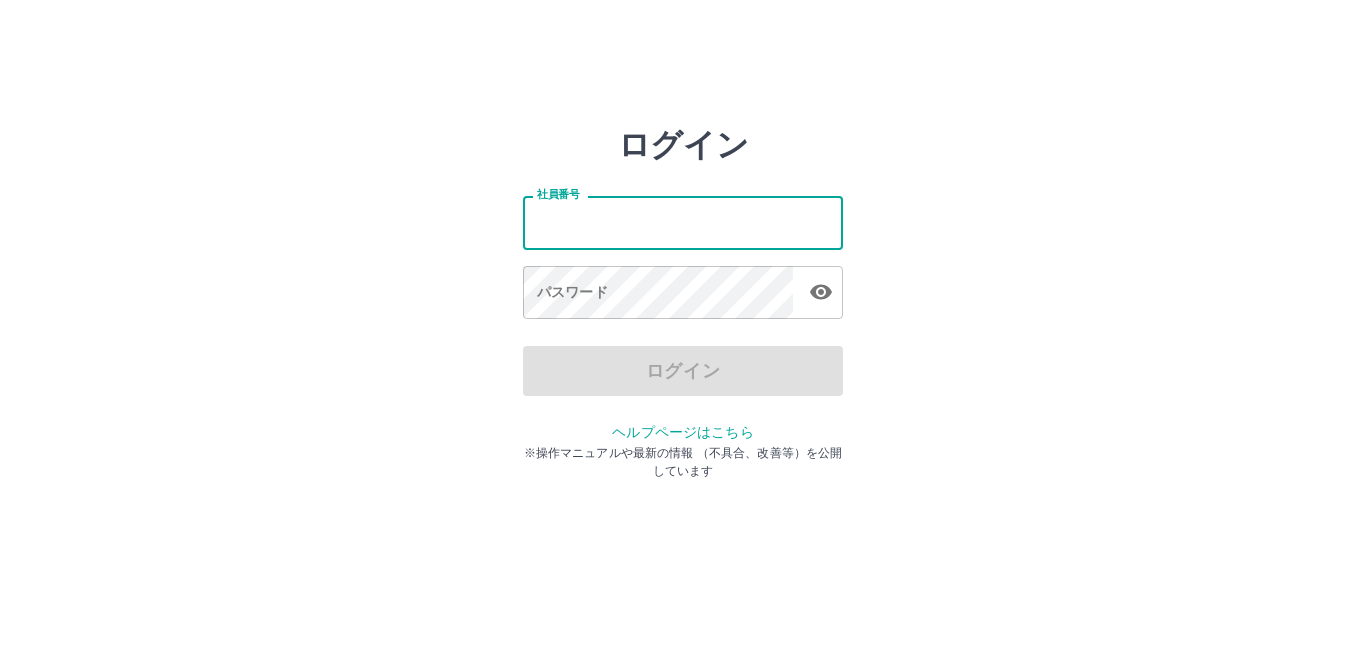 click on "社員番号" at bounding box center (683, 222) 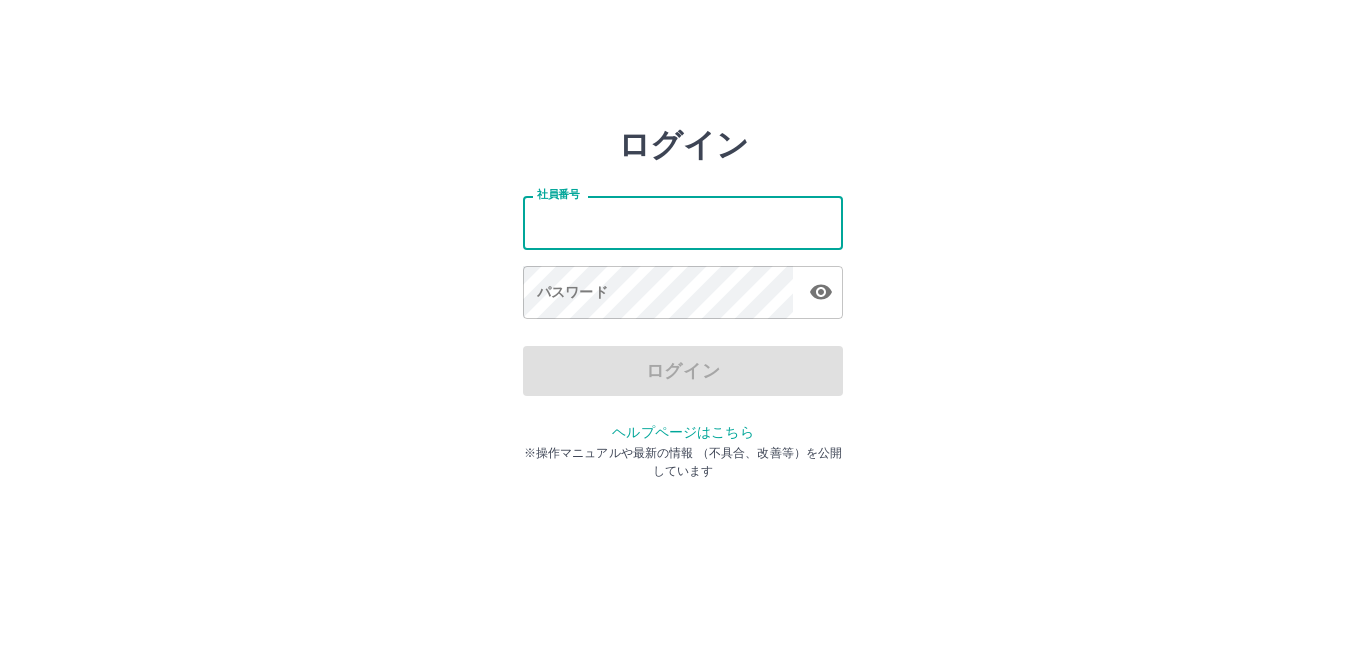 type on "*******" 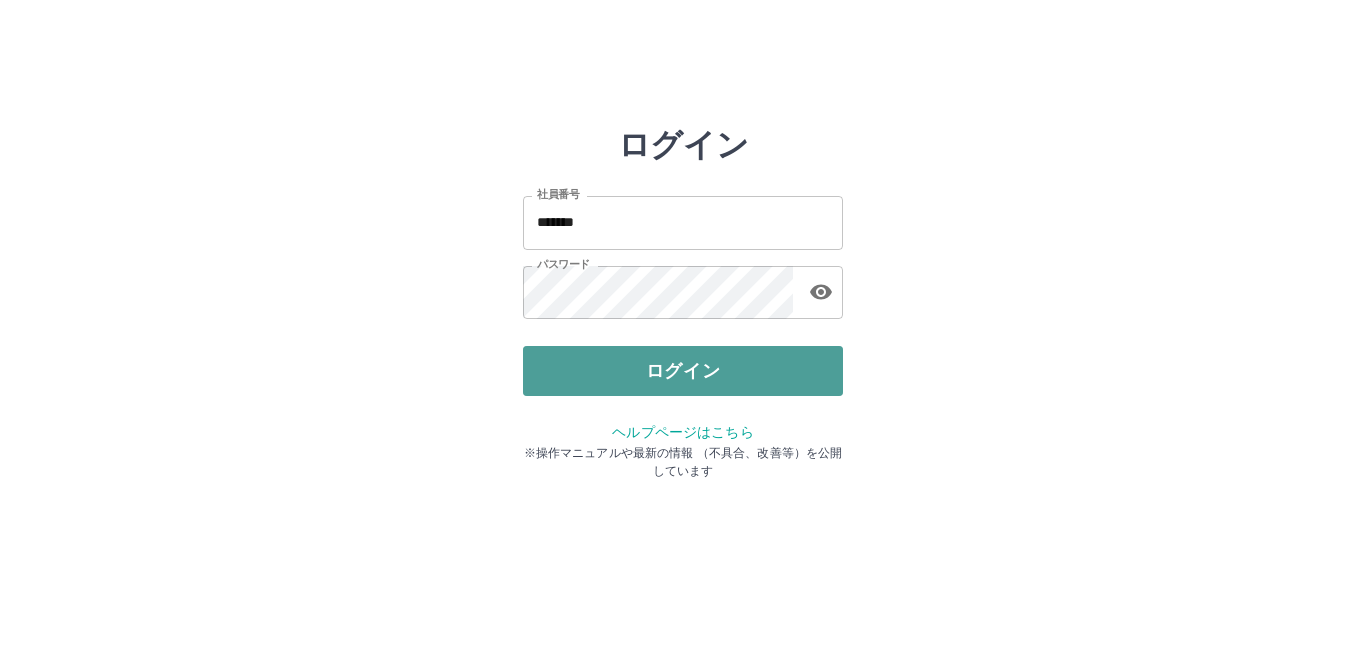 click on "ログイン" at bounding box center [683, 371] 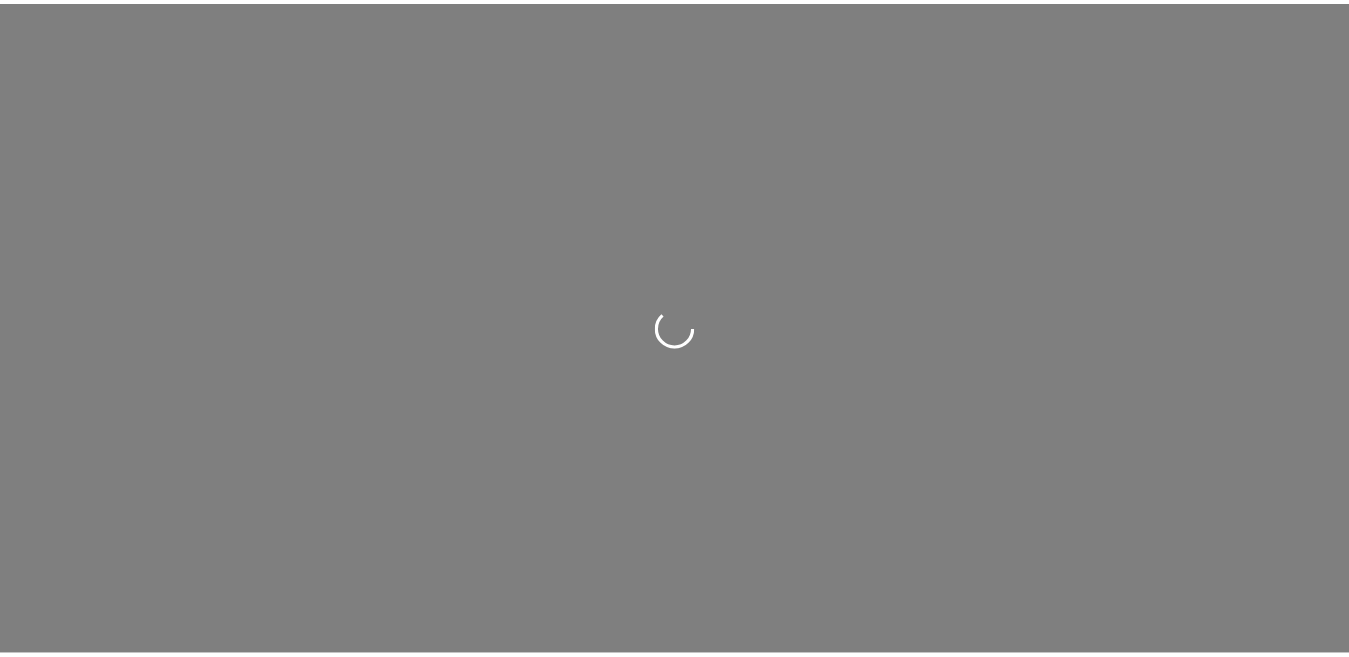 scroll, scrollTop: 0, scrollLeft: 0, axis: both 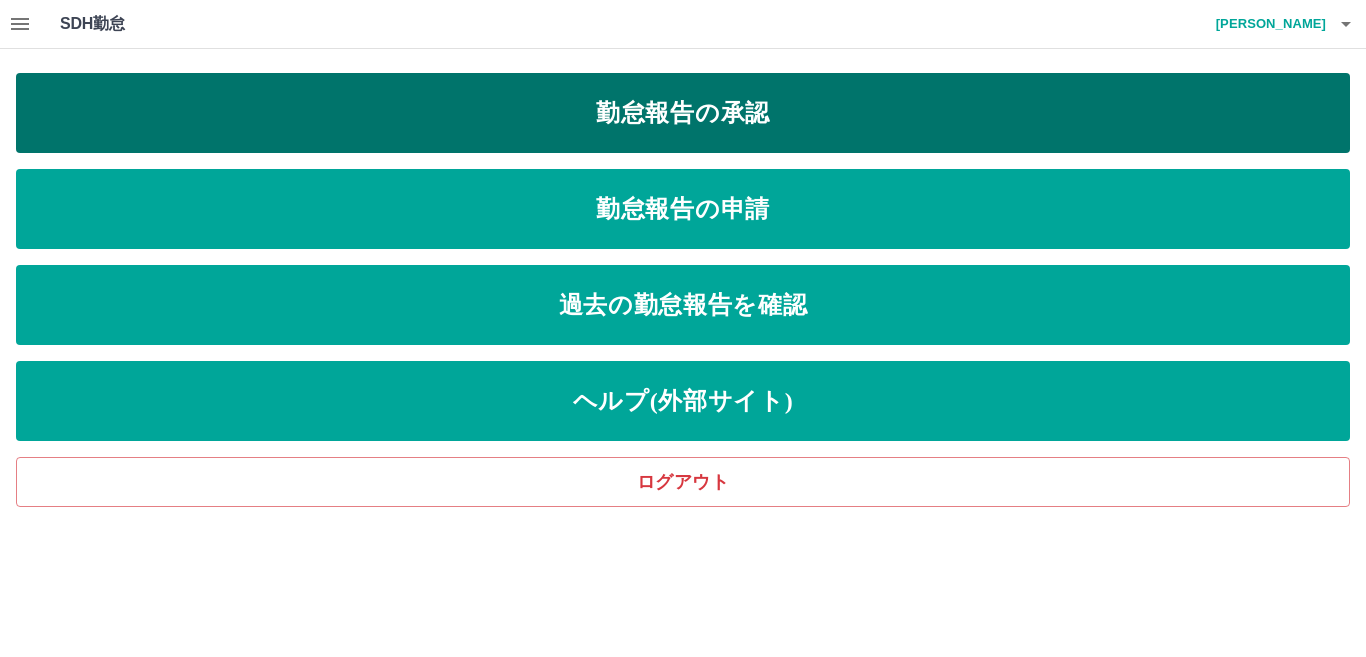 click on "勤怠報告の承認" at bounding box center (683, 113) 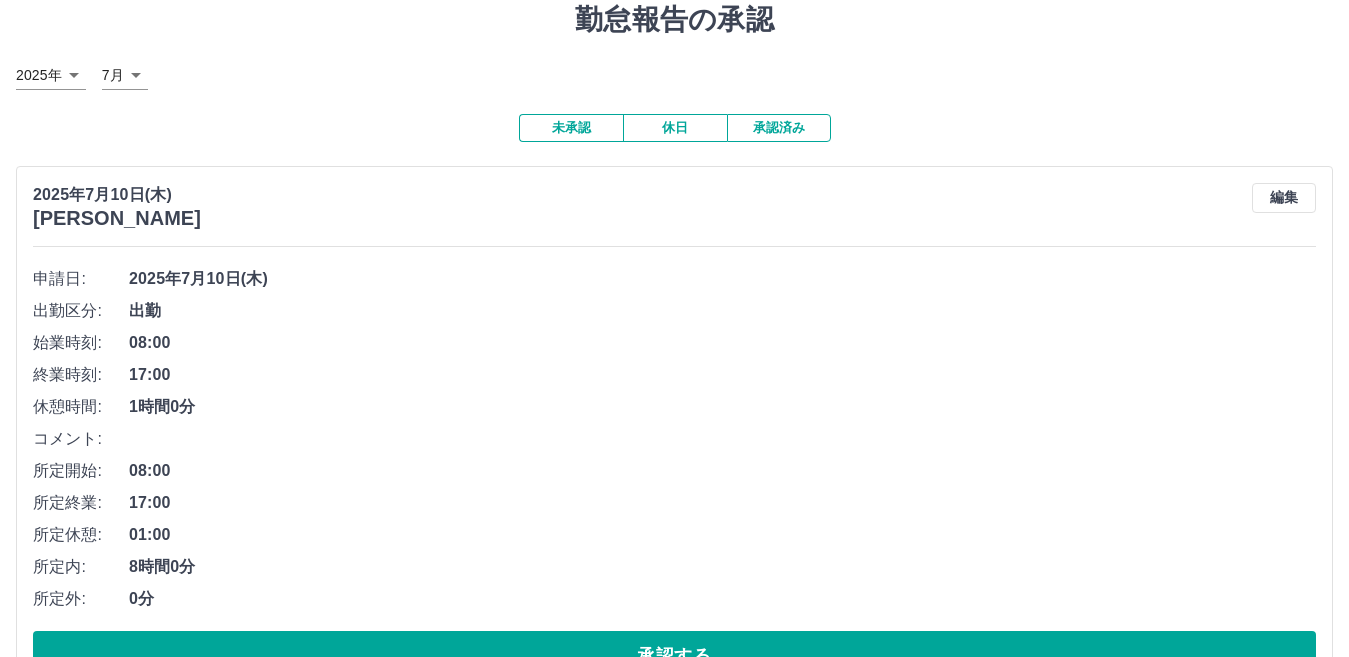 scroll, scrollTop: 0, scrollLeft: 0, axis: both 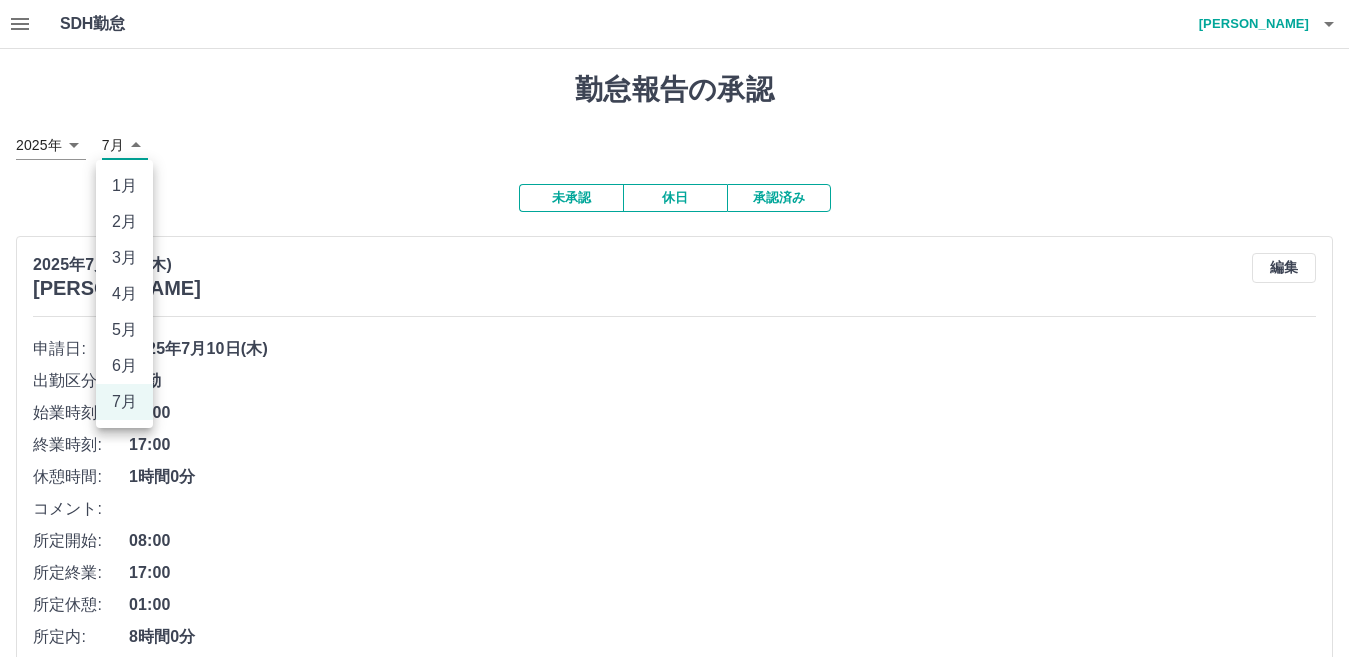 click on "SDH勤怠 松﨑　泉 勤怠報告の承認 2025年 **** 7月 * 未承認 休日 承認済み 2025年7月10日(木) 梶山　美恵子 編集 申請日: 2025年7月10日(木) 出勤区分: 出勤 始業時刻: 08:00 終業時刻: 17:00 休憩時間: 1時間0分 コメント: 所定開始: 08:00 所定終業: 17:00 所定休憩: 01:00 所定内: 8時間0分 所定外: 0分 承認する SDH勤怠 1月 2月 3月 4月 5月 6月 7月" at bounding box center [683, 396] 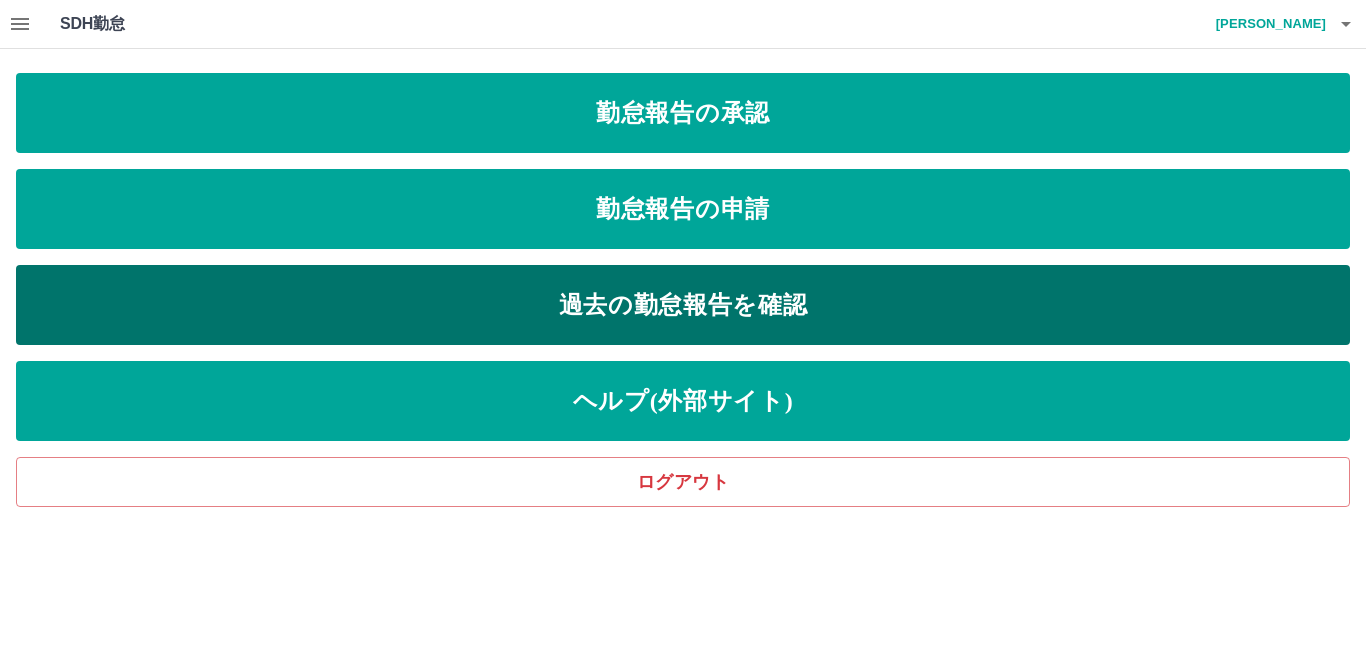 click on "過去の勤怠報告を確認" at bounding box center [683, 305] 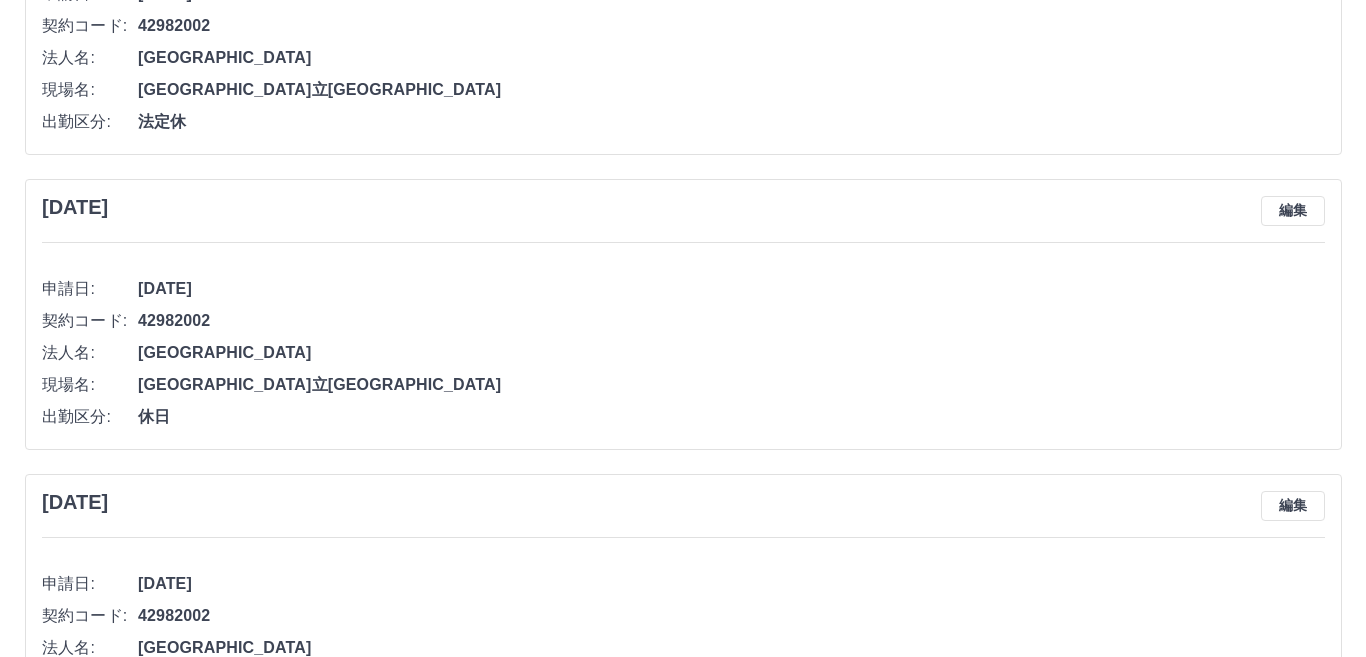 scroll, scrollTop: 0, scrollLeft: 0, axis: both 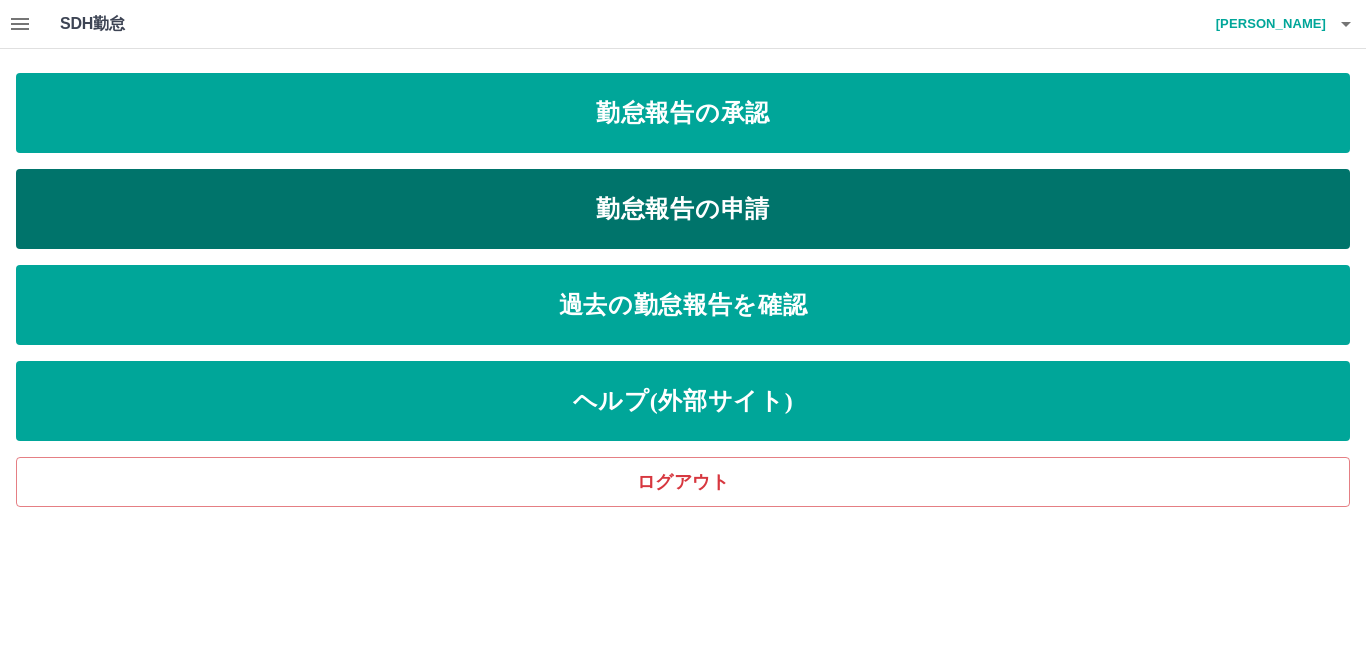 click on "勤怠報告の申請" at bounding box center [683, 209] 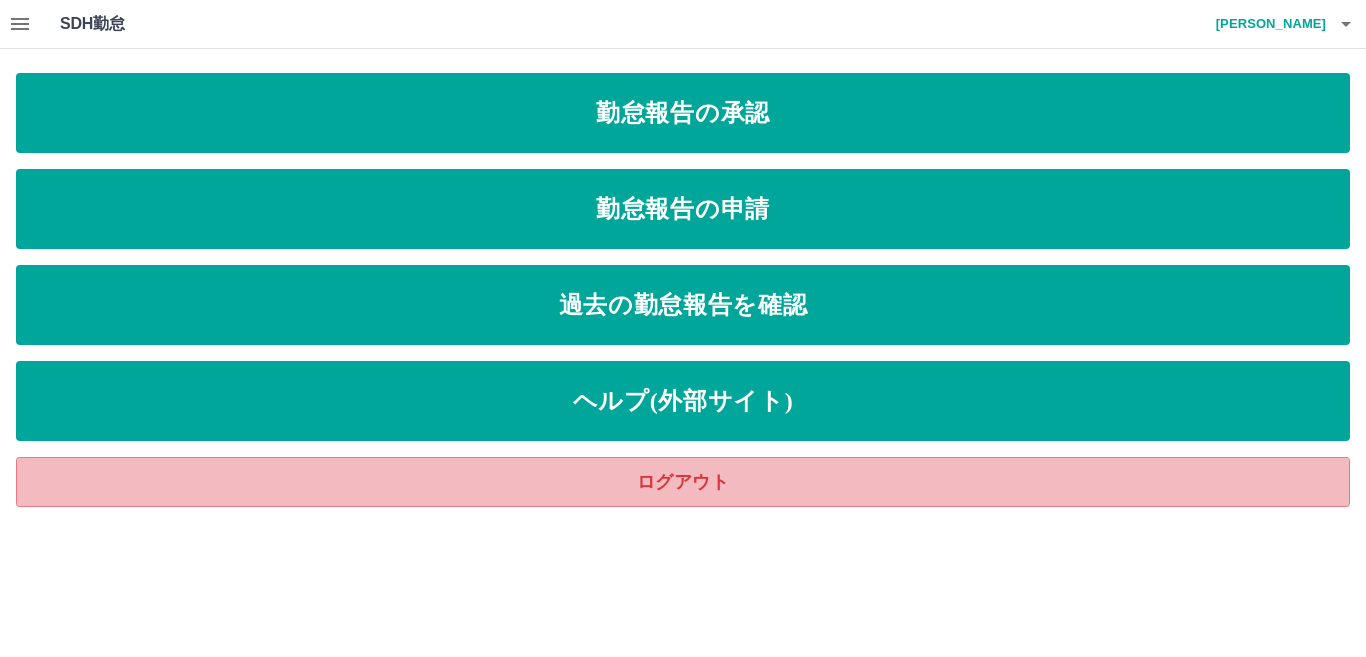 click on "ログアウト" at bounding box center [683, 482] 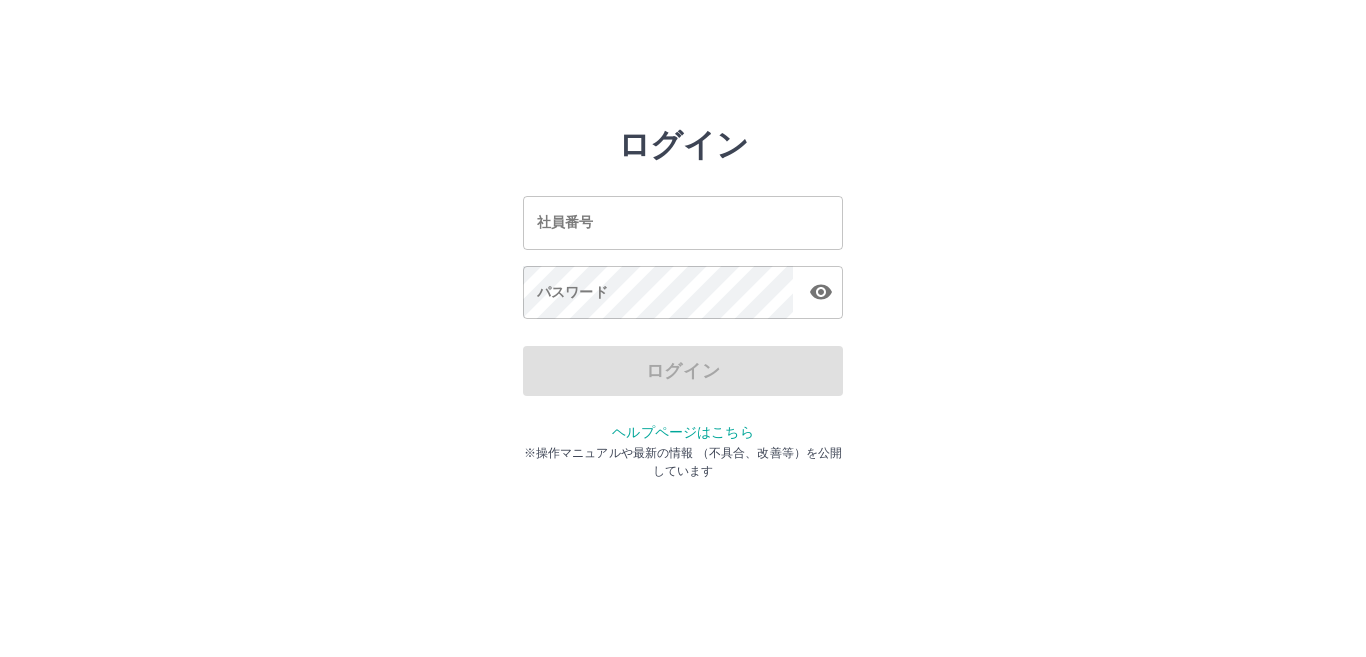scroll, scrollTop: 0, scrollLeft: 0, axis: both 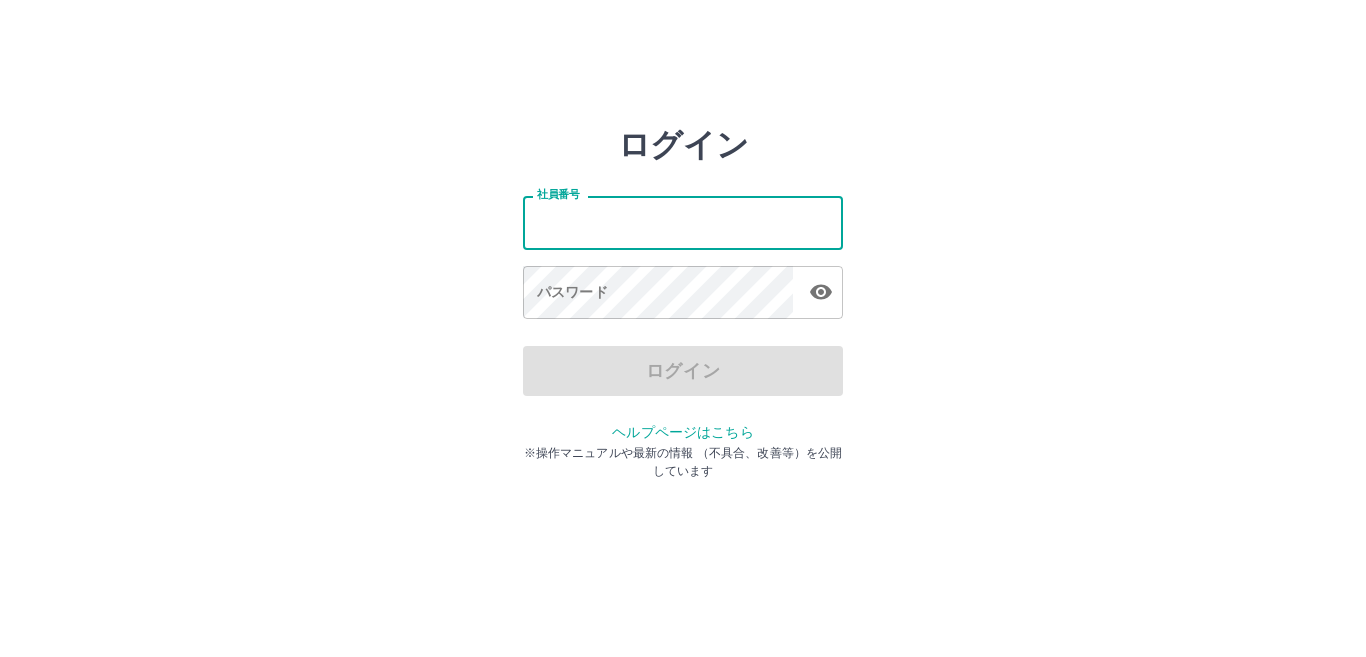 click on "社員番号" at bounding box center [683, 222] 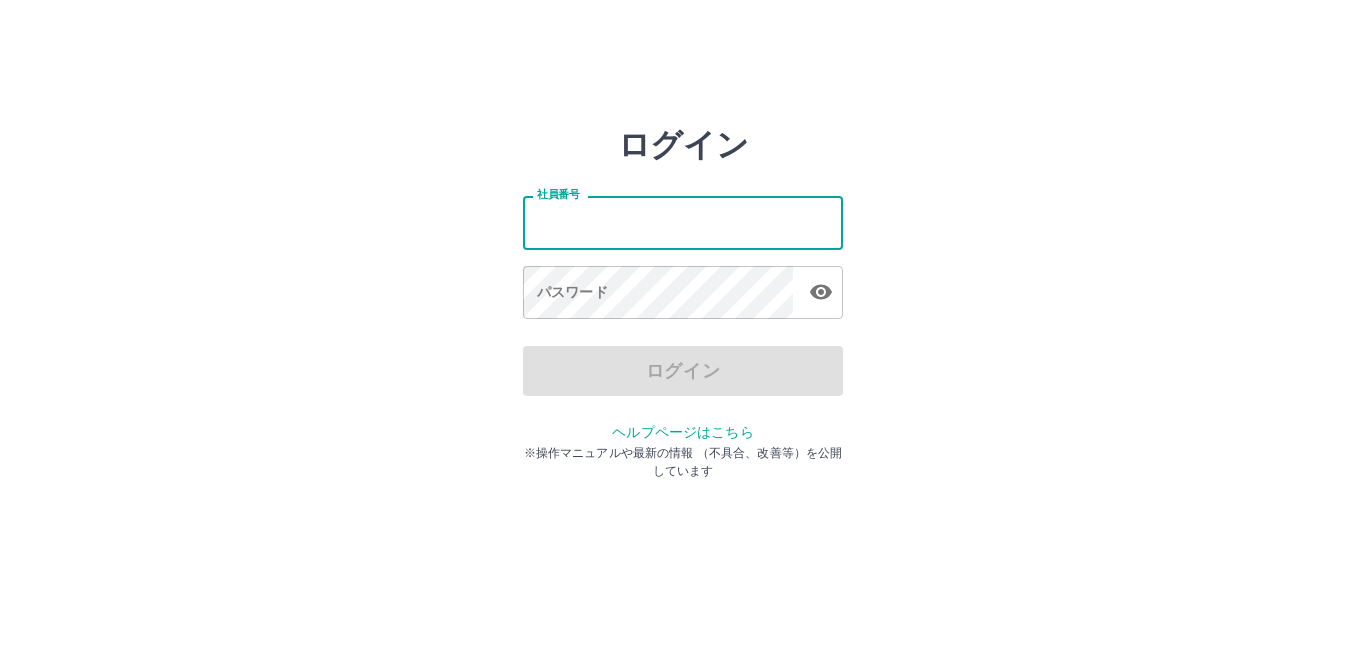 type on "*******" 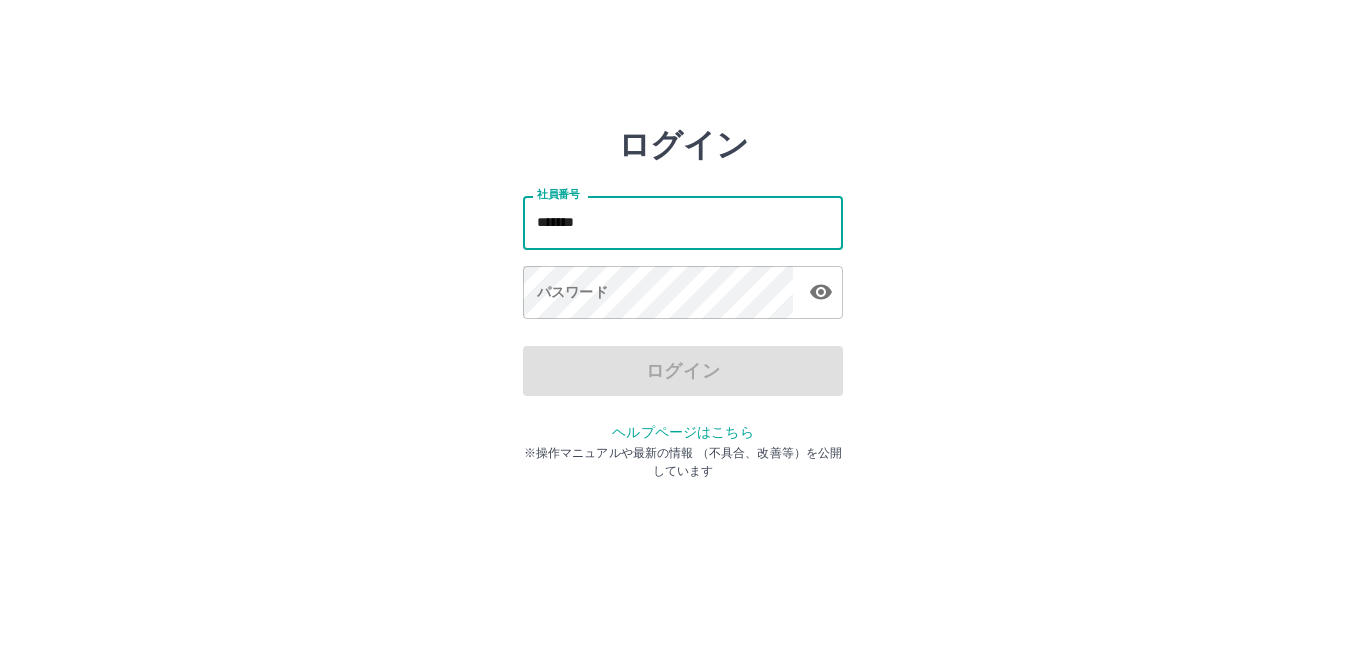 click on "ログイン 社員番号 ******* 社員番号 パスワード パスワード ログイン ヘルプページはこちら ※操作マニュアルや最新の情報 （不具合、改善等）を公開しています" at bounding box center [683, 286] 